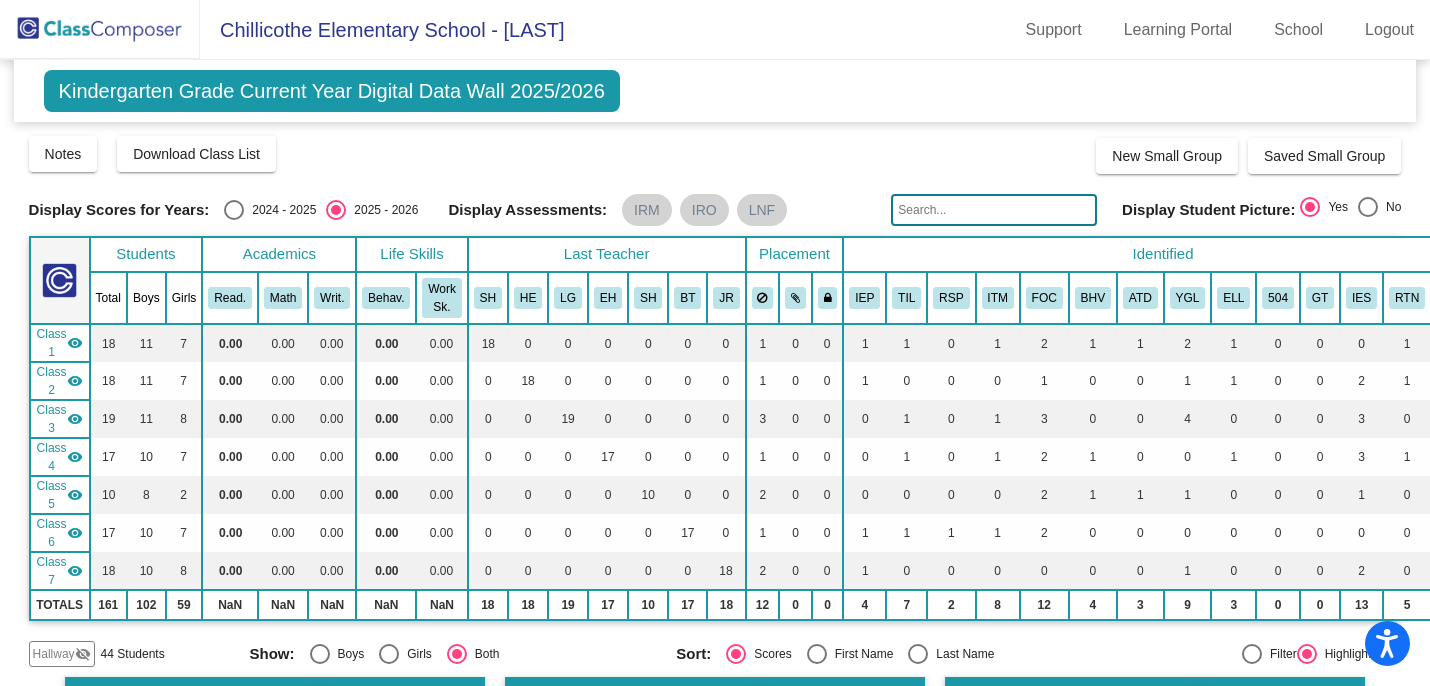 scroll, scrollTop: 0, scrollLeft: 0, axis: both 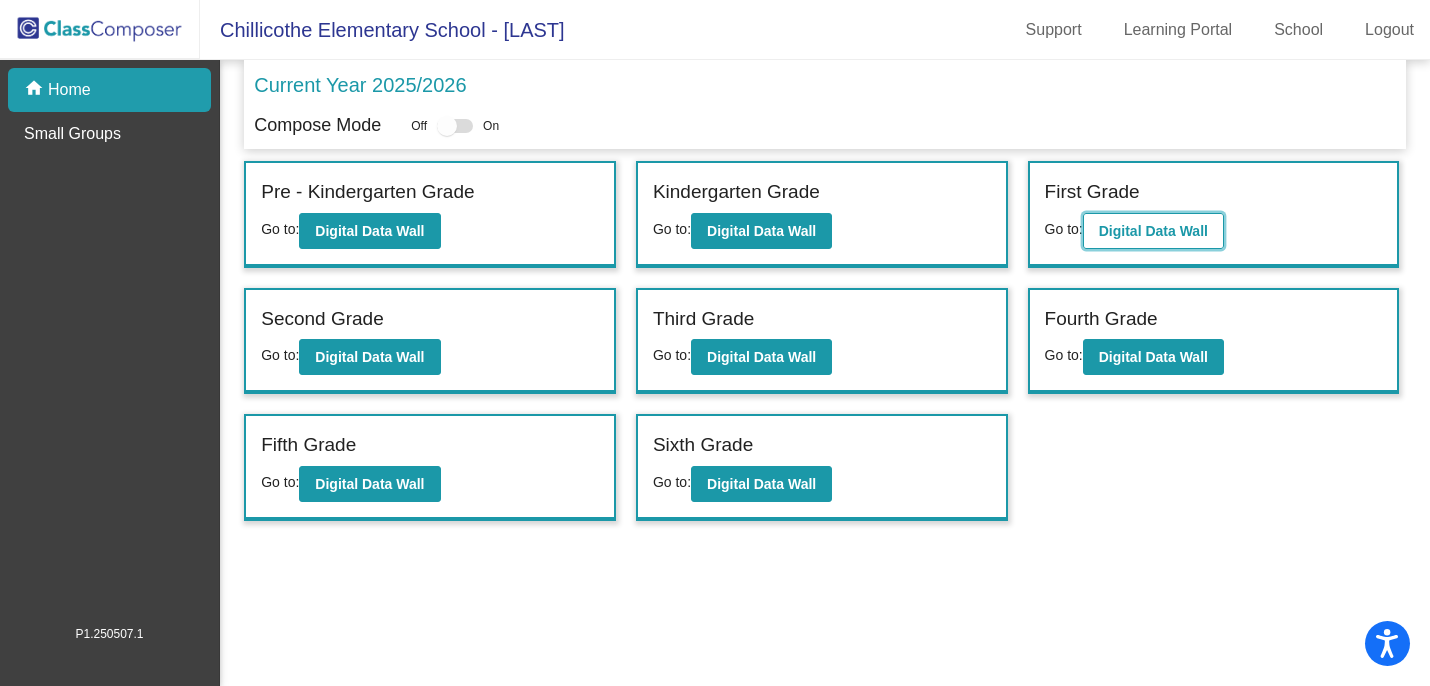 click on "Digital Data Wall" 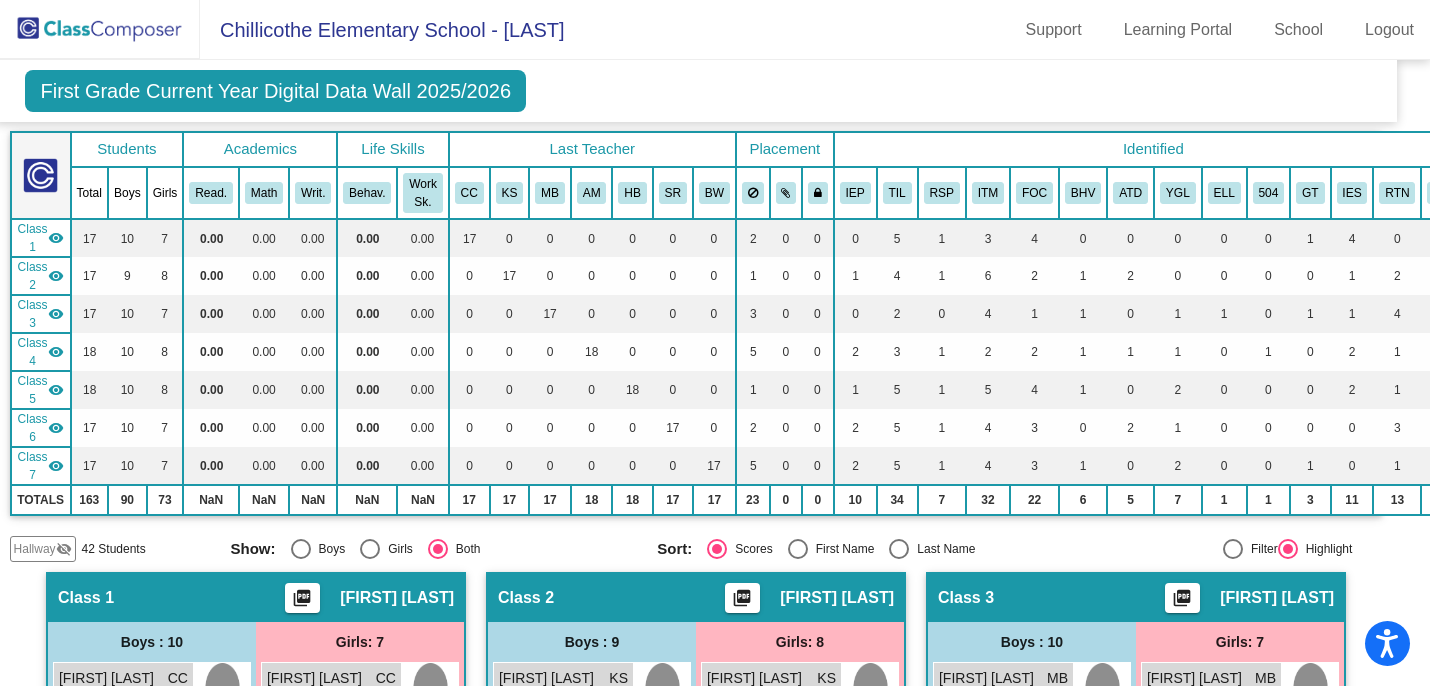 scroll, scrollTop: 0, scrollLeft: 19, axis: horizontal 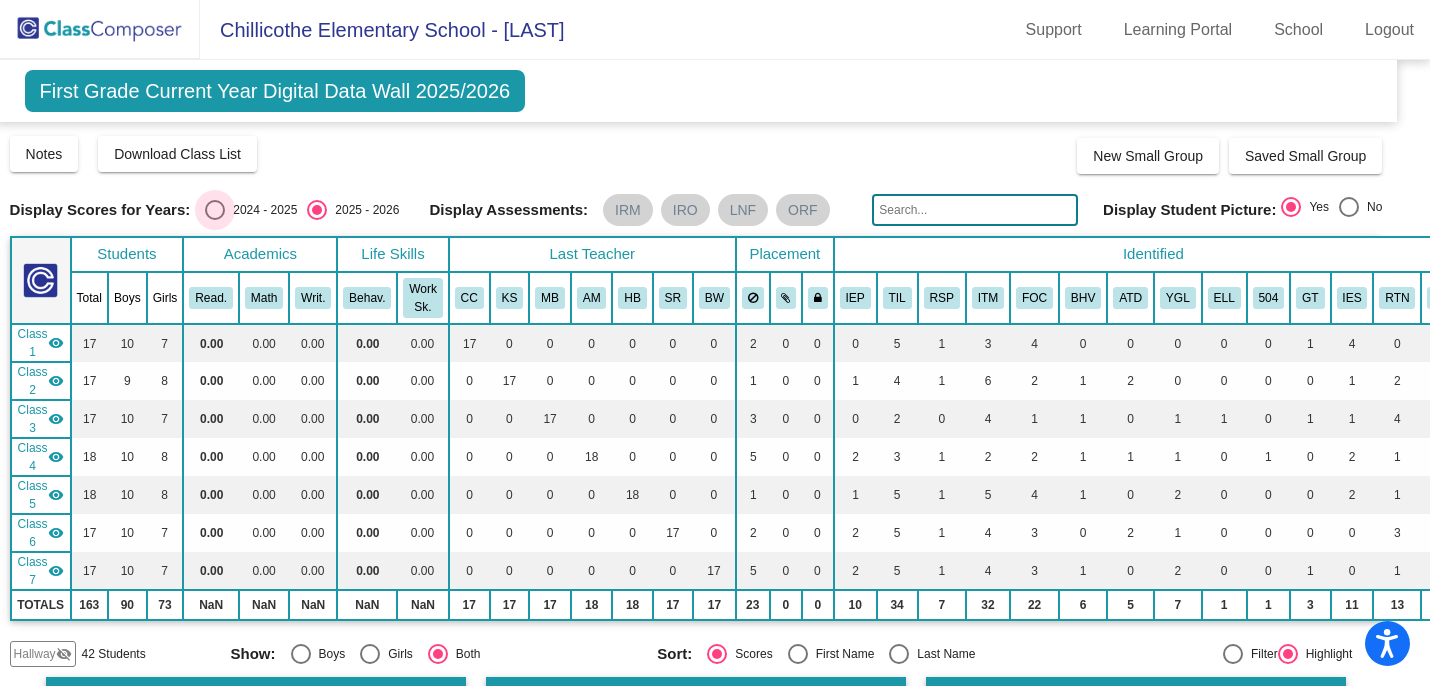 click at bounding box center [215, 210] 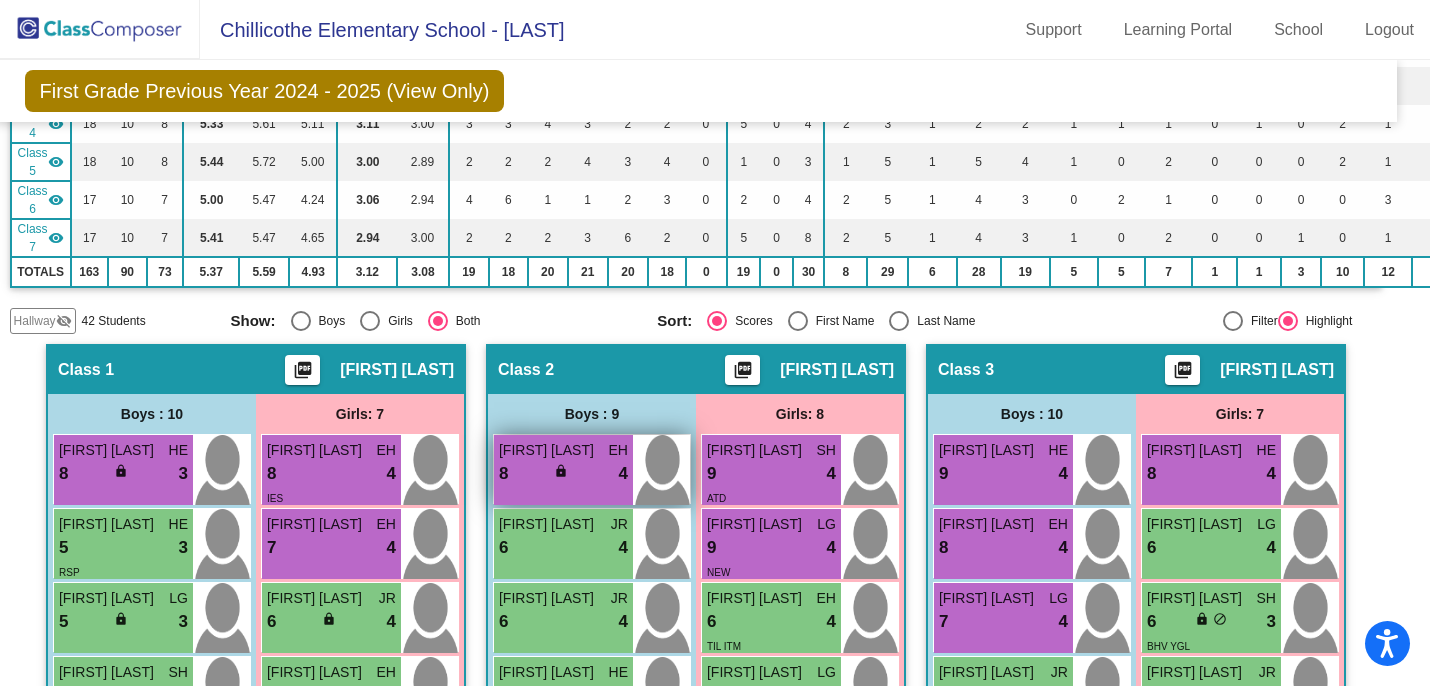 scroll, scrollTop: 330, scrollLeft: 19, axis: both 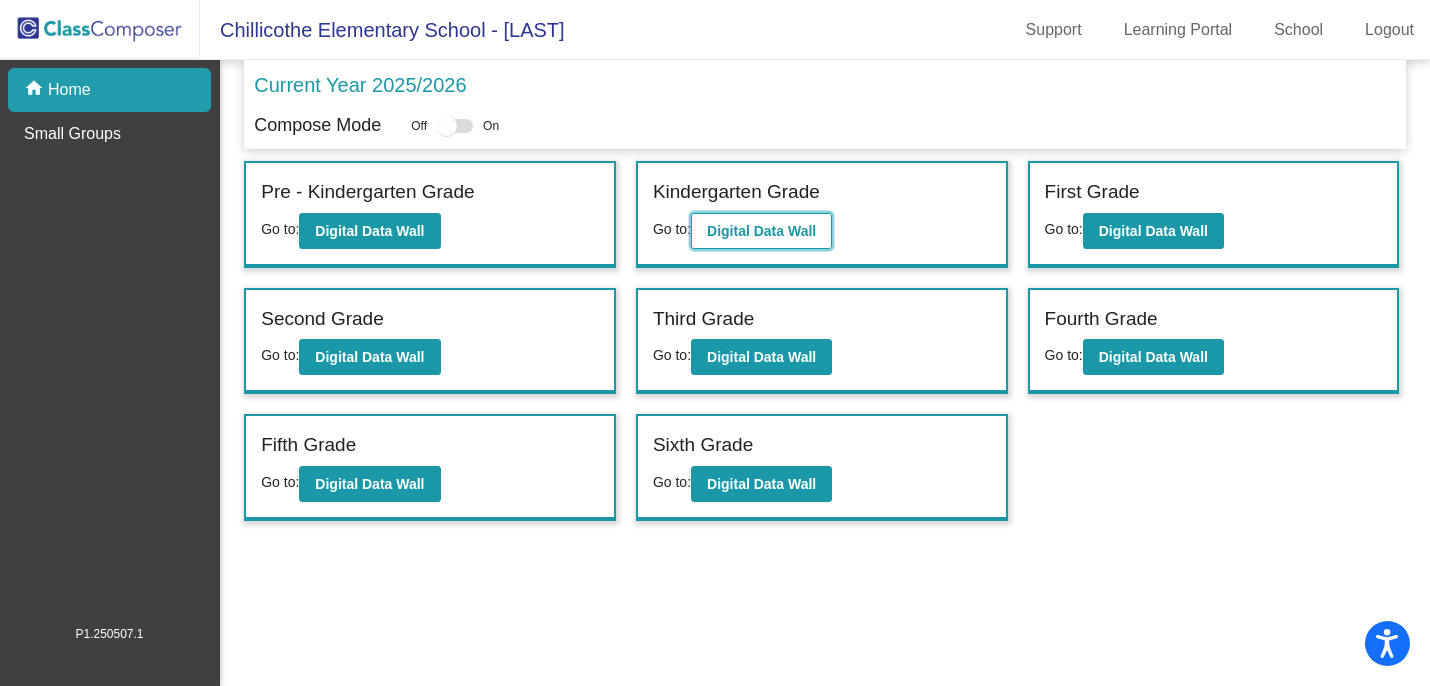 click on "Digital Data Wall" 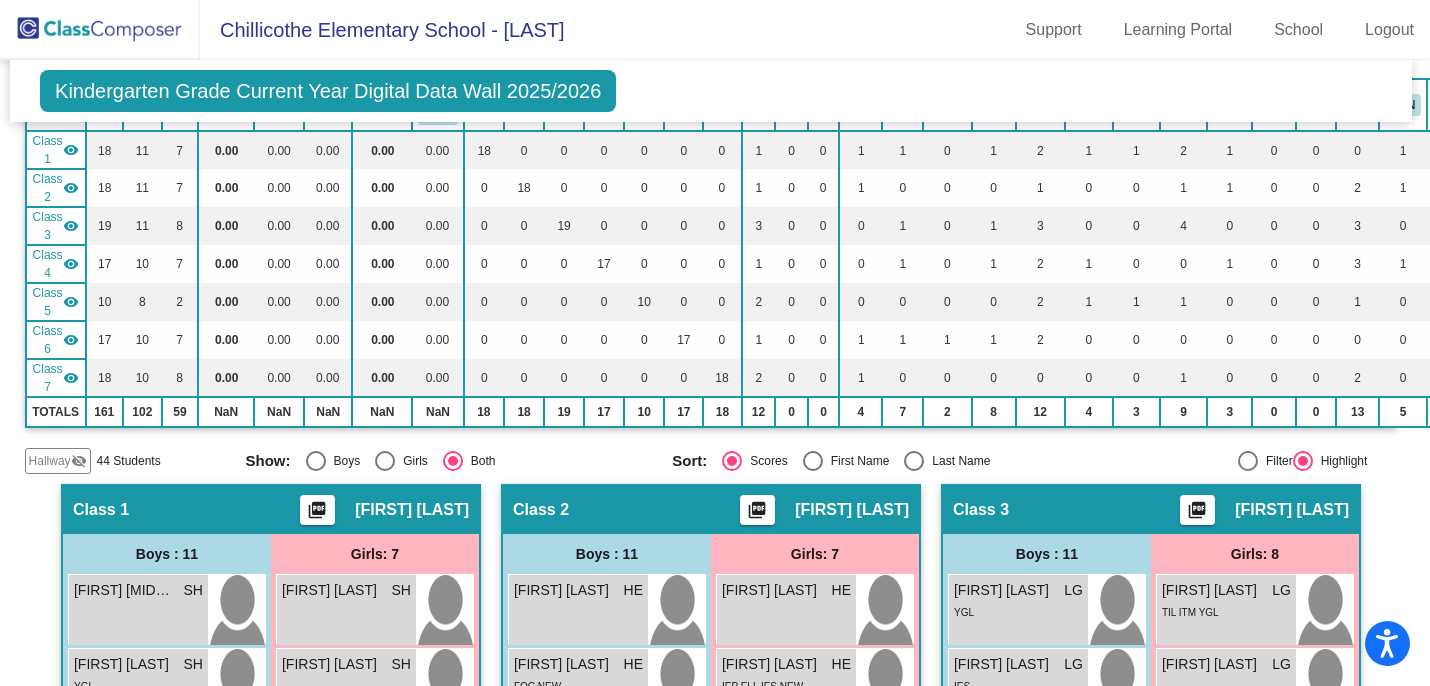 scroll, scrollTop: 0, scrollLeft: 4, axis: horizontal 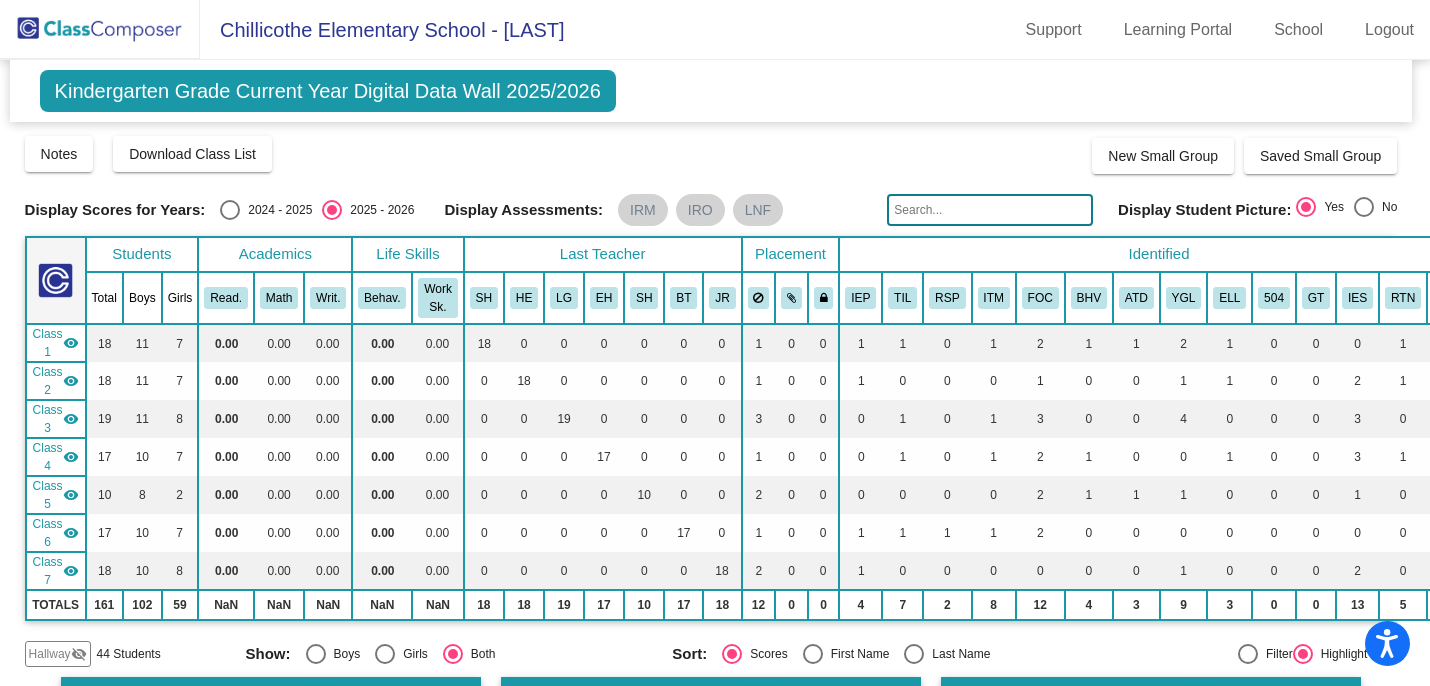 click at bounding box center [230, 210] 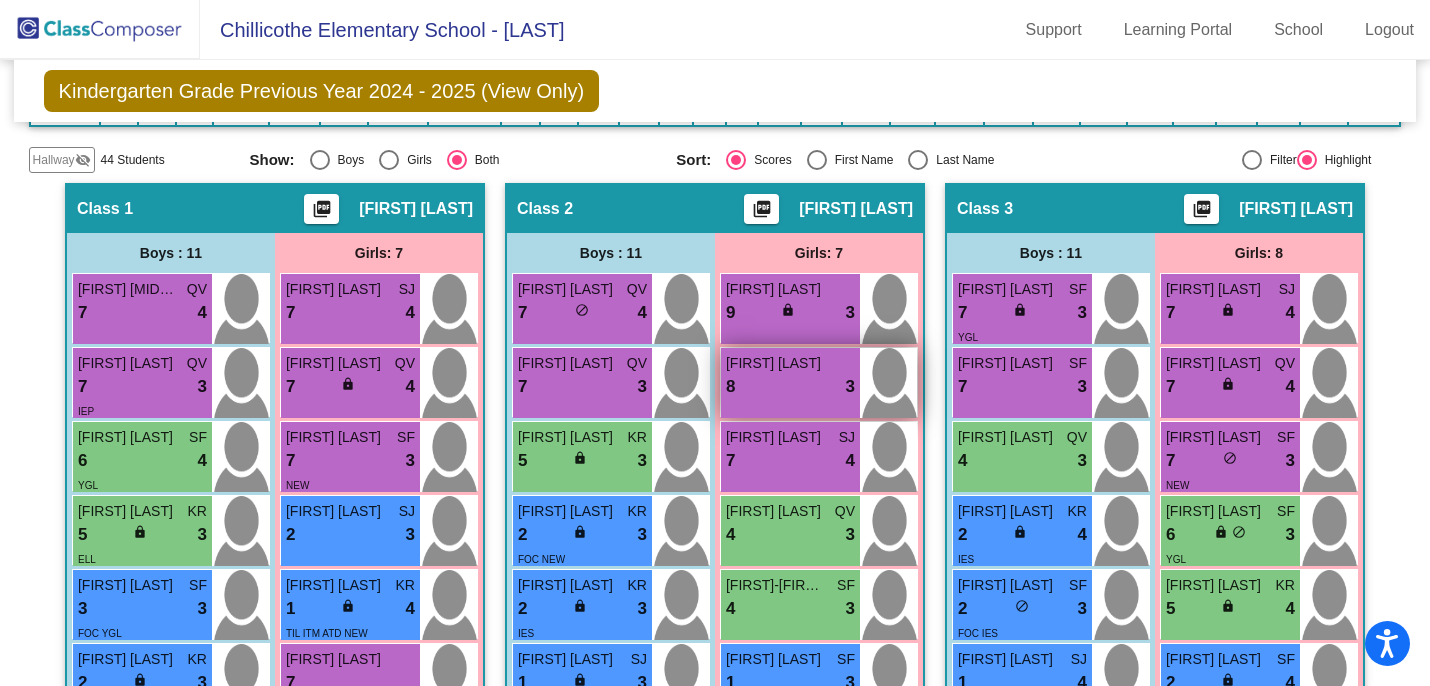scroll, scrollTop: 0, scrollLeft: 0, axis: both 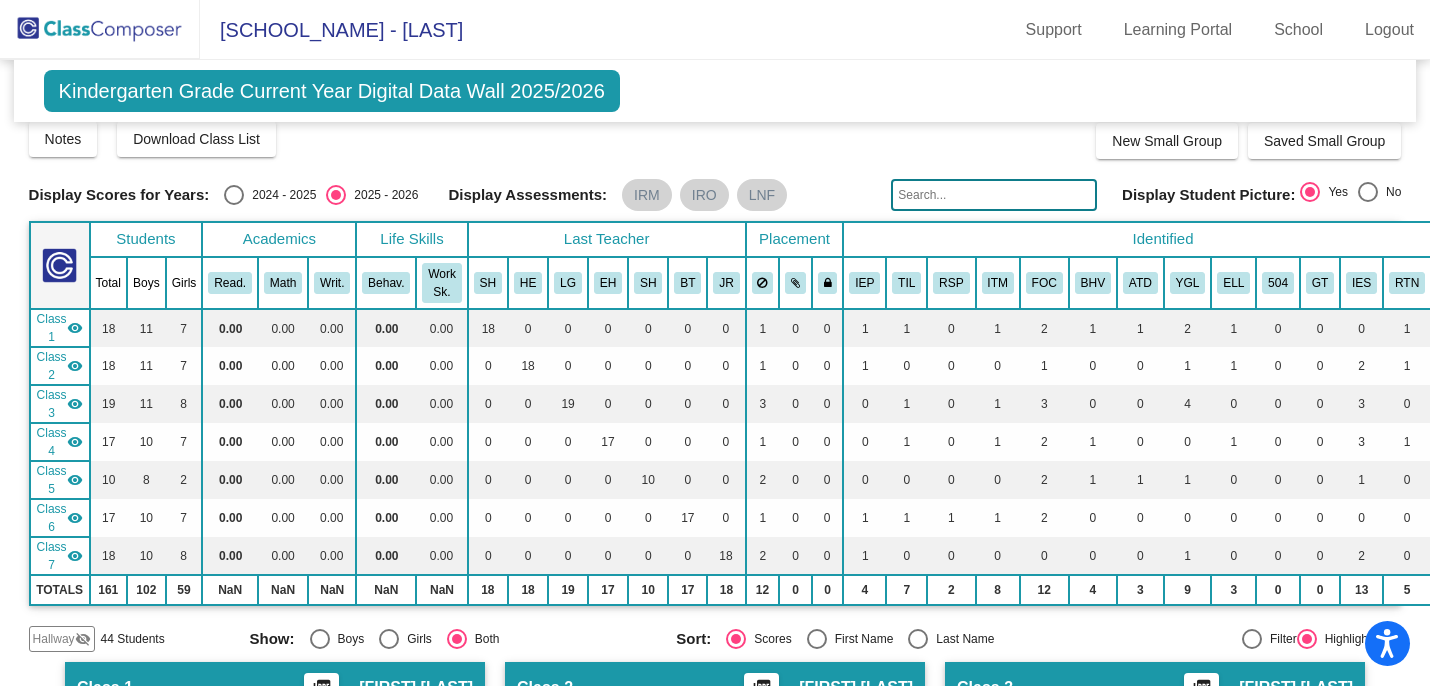 click at bounding box center (234, 195) 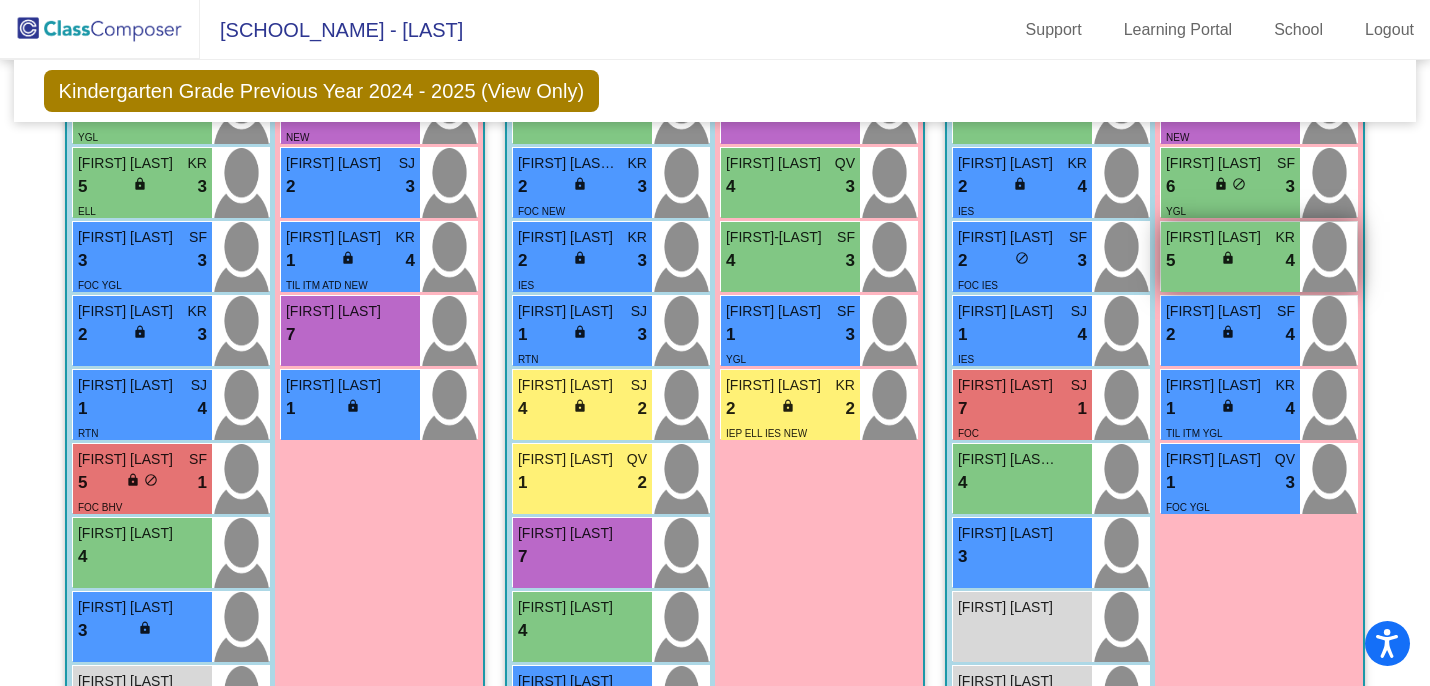 scroll, scrollTop: 805, scrollLeft: 0, axis: vertical 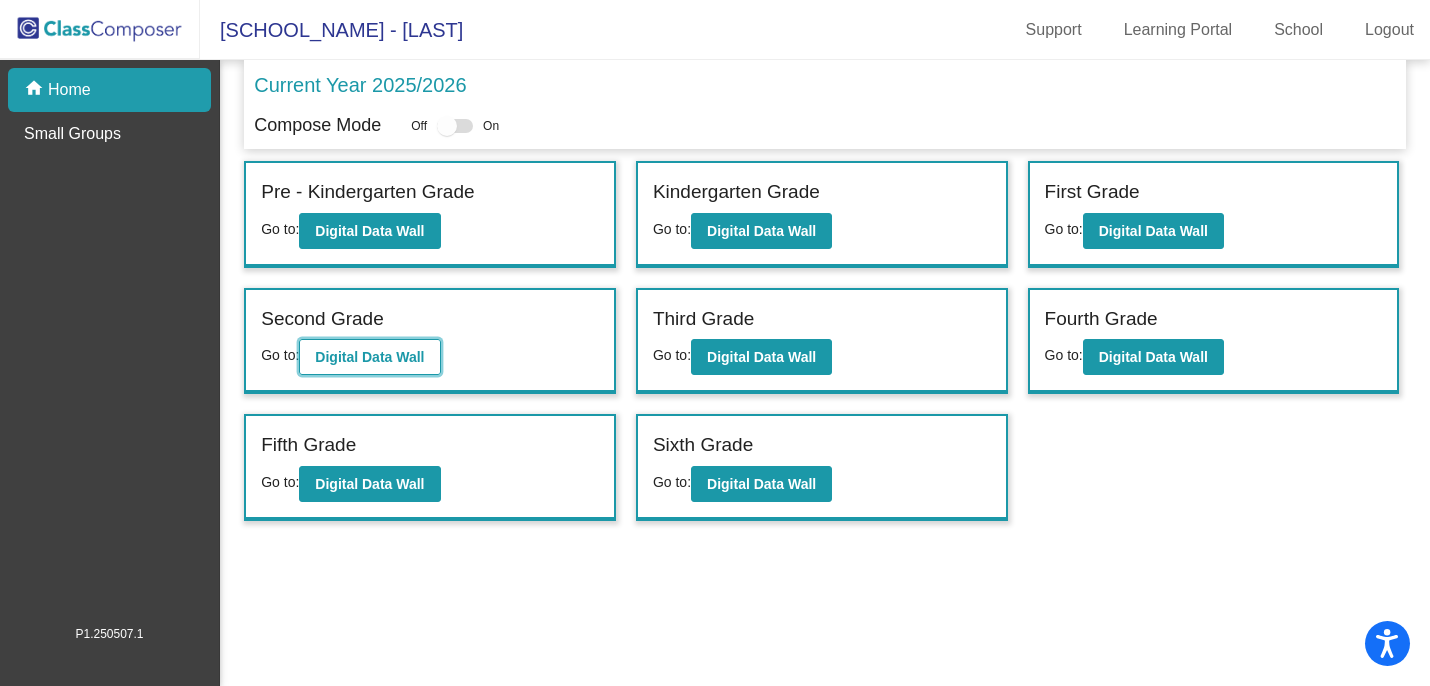click on "Digital Data Wall" 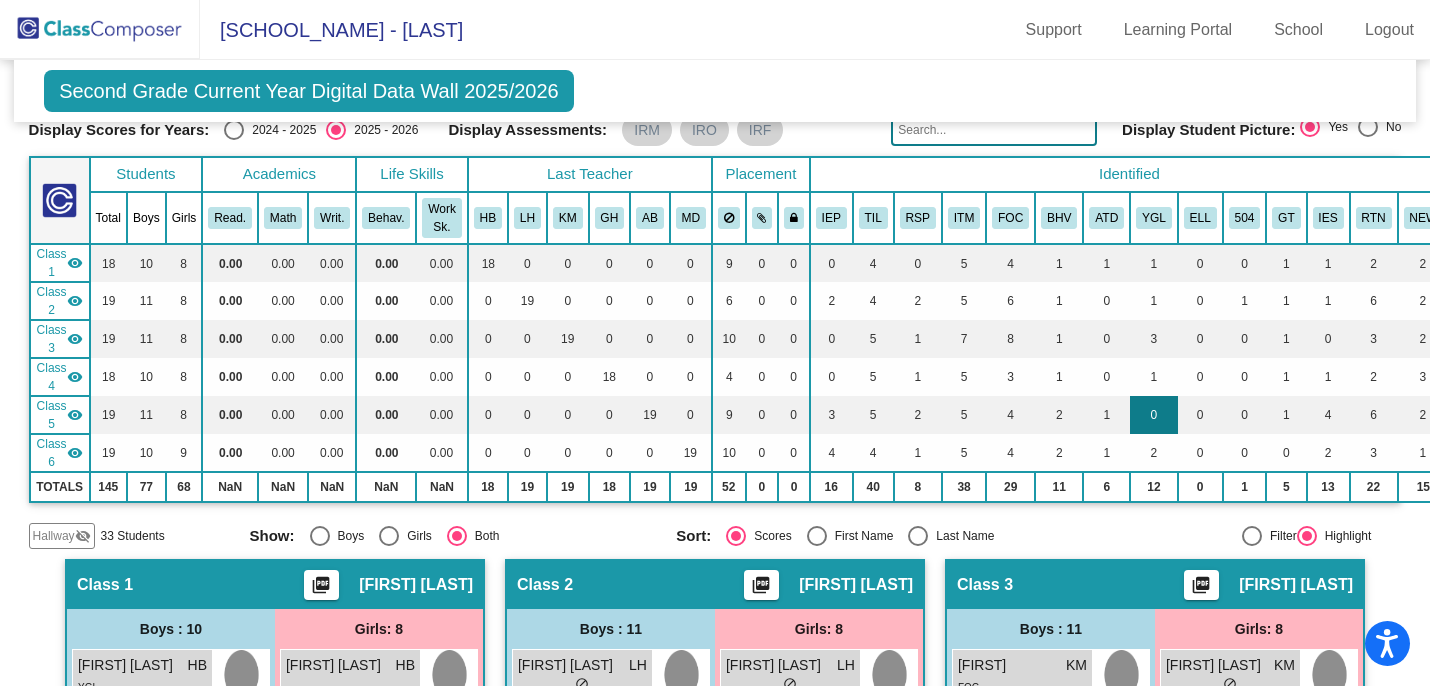scroll, scrollTop: 0, scrollLeft: 0, axis: both 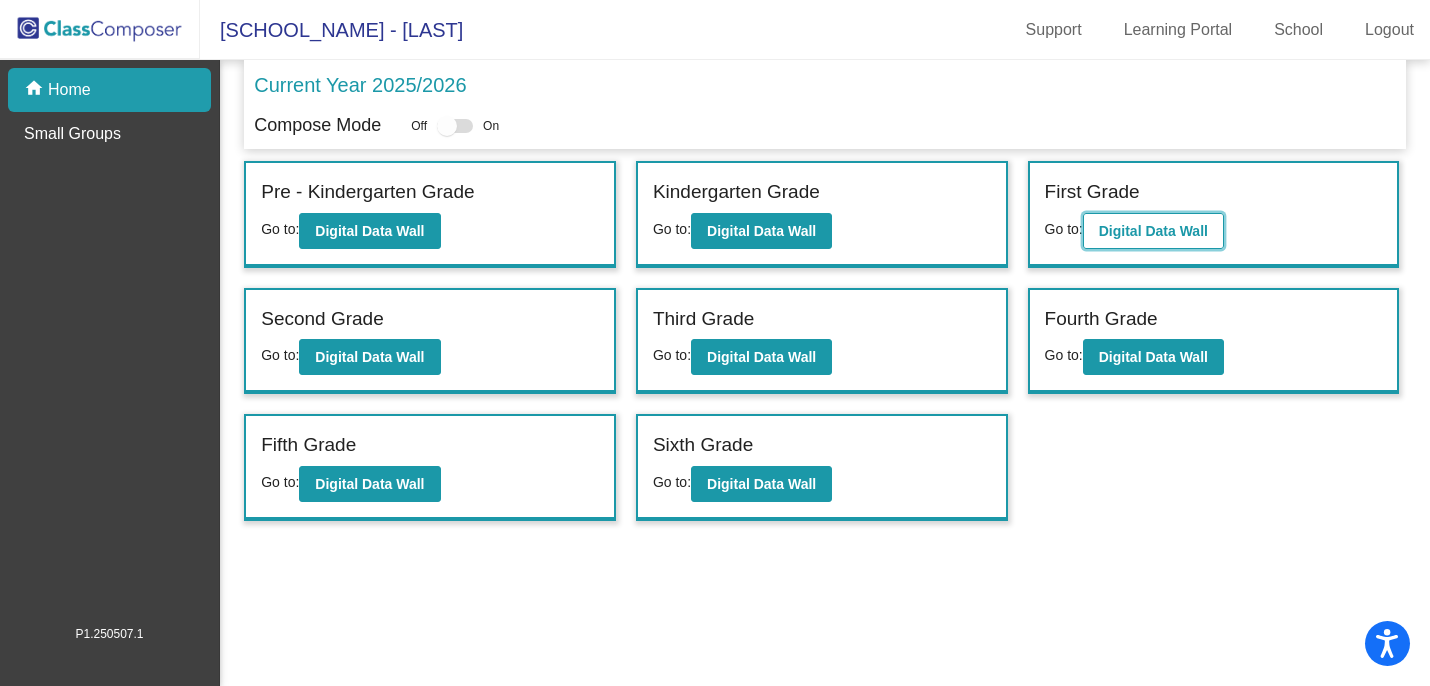 click on "Digital Data Wall" 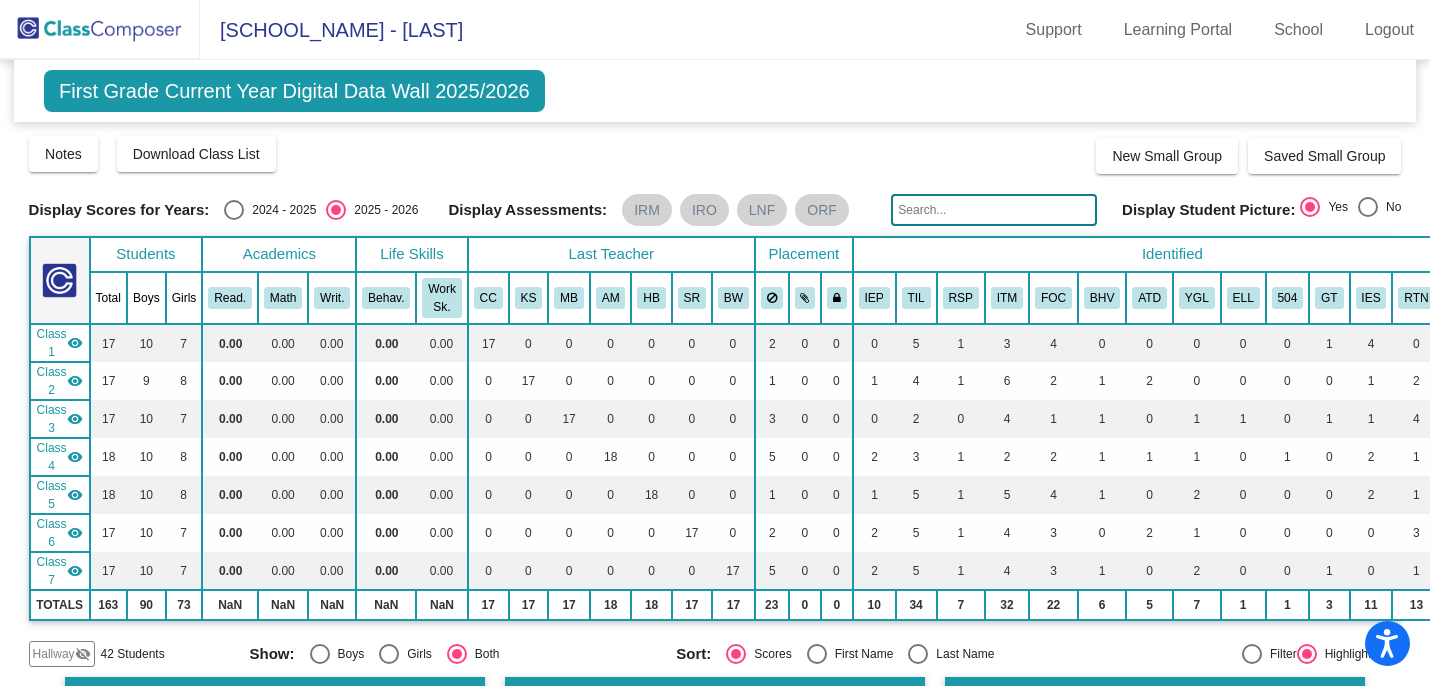 click at bounding box center (234, 210) 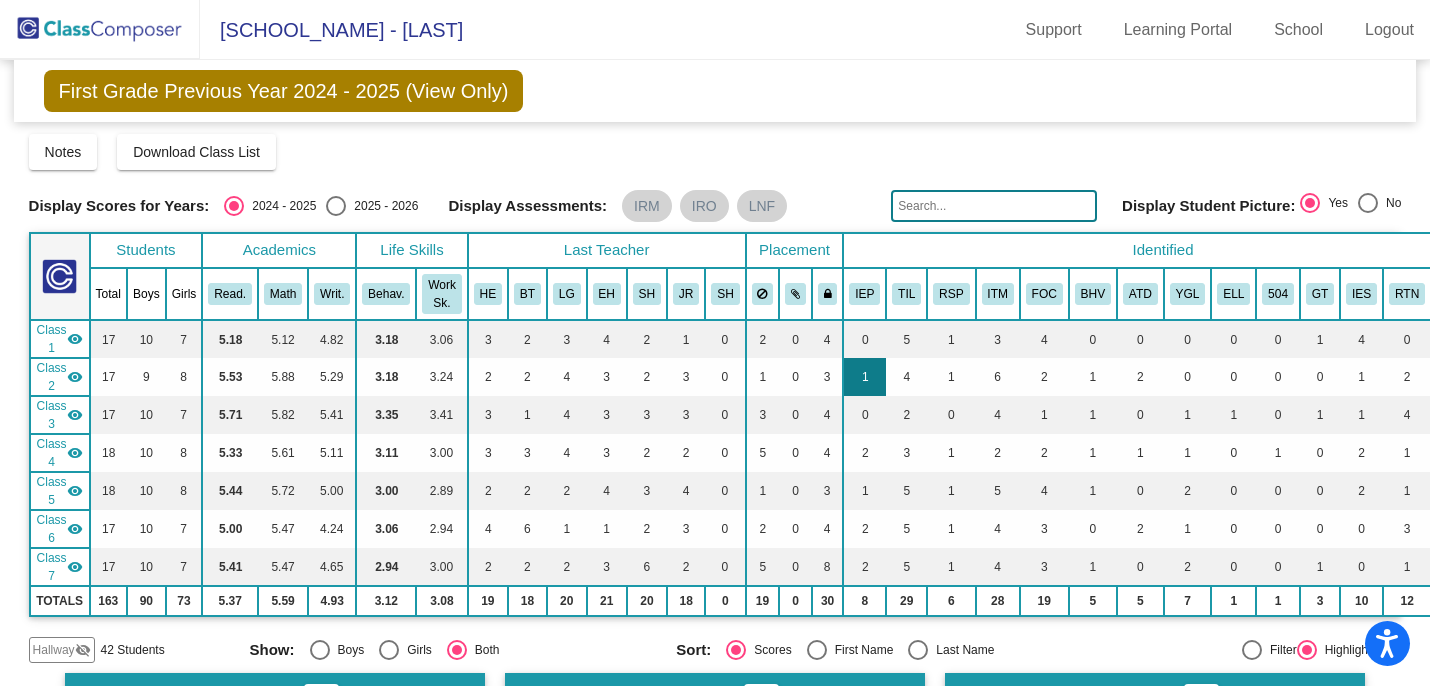 scroll, scrollTop: 5, scrollLeft: 0, axis: vertical 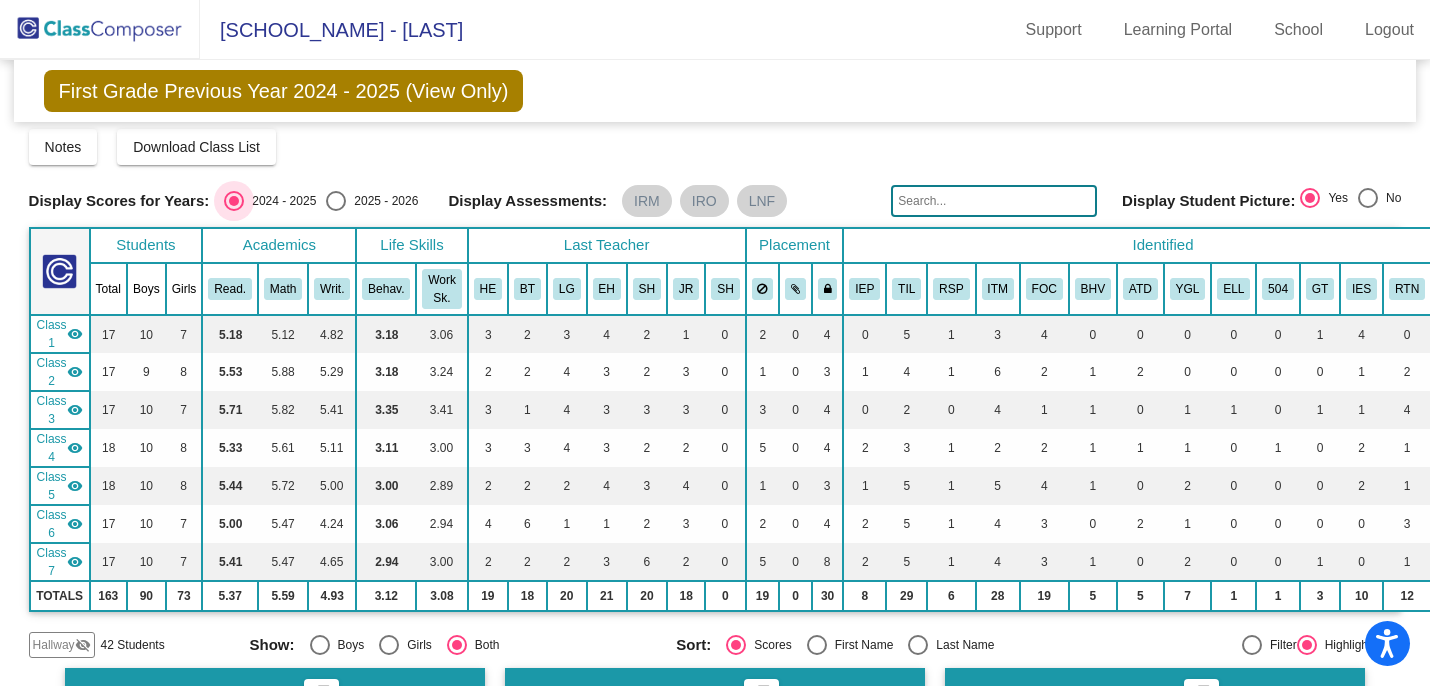 click at bounding box center (234, 201) 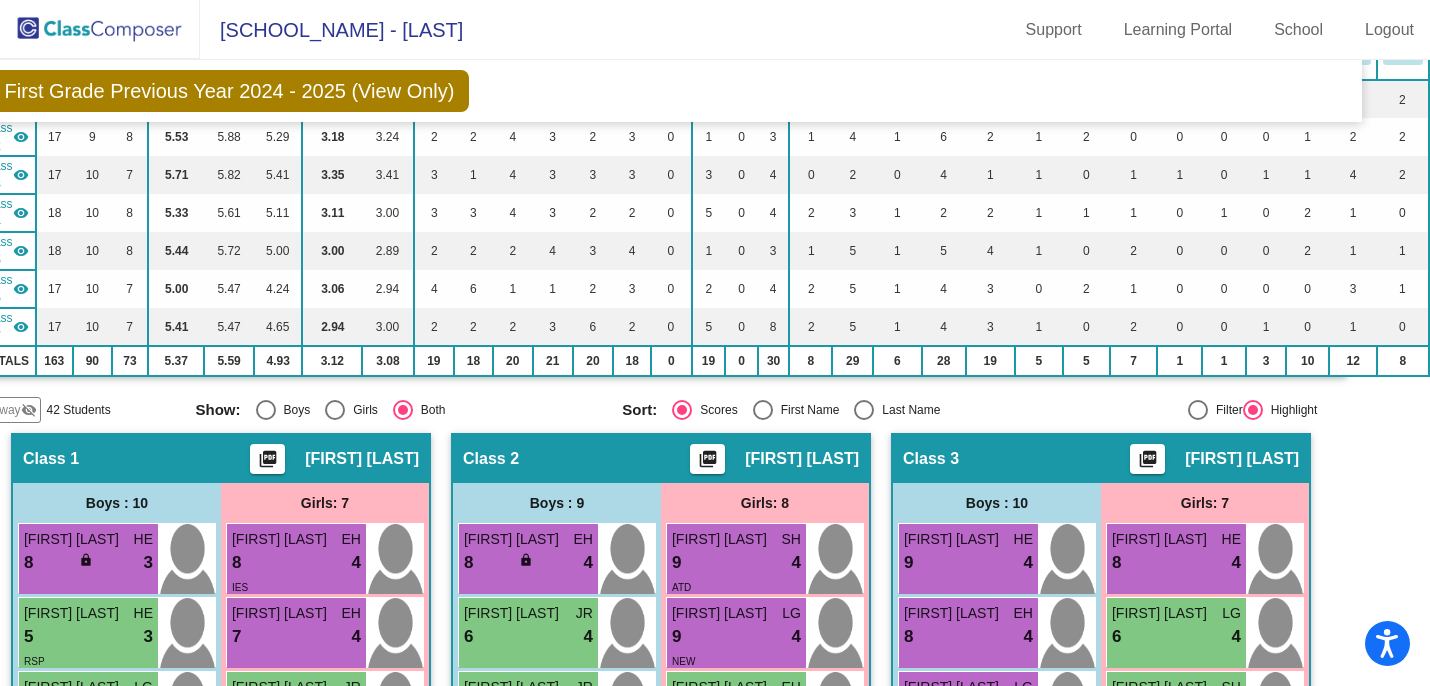 scroll, scrollTop: 0, scrollLeft: 64, axis: horizontal 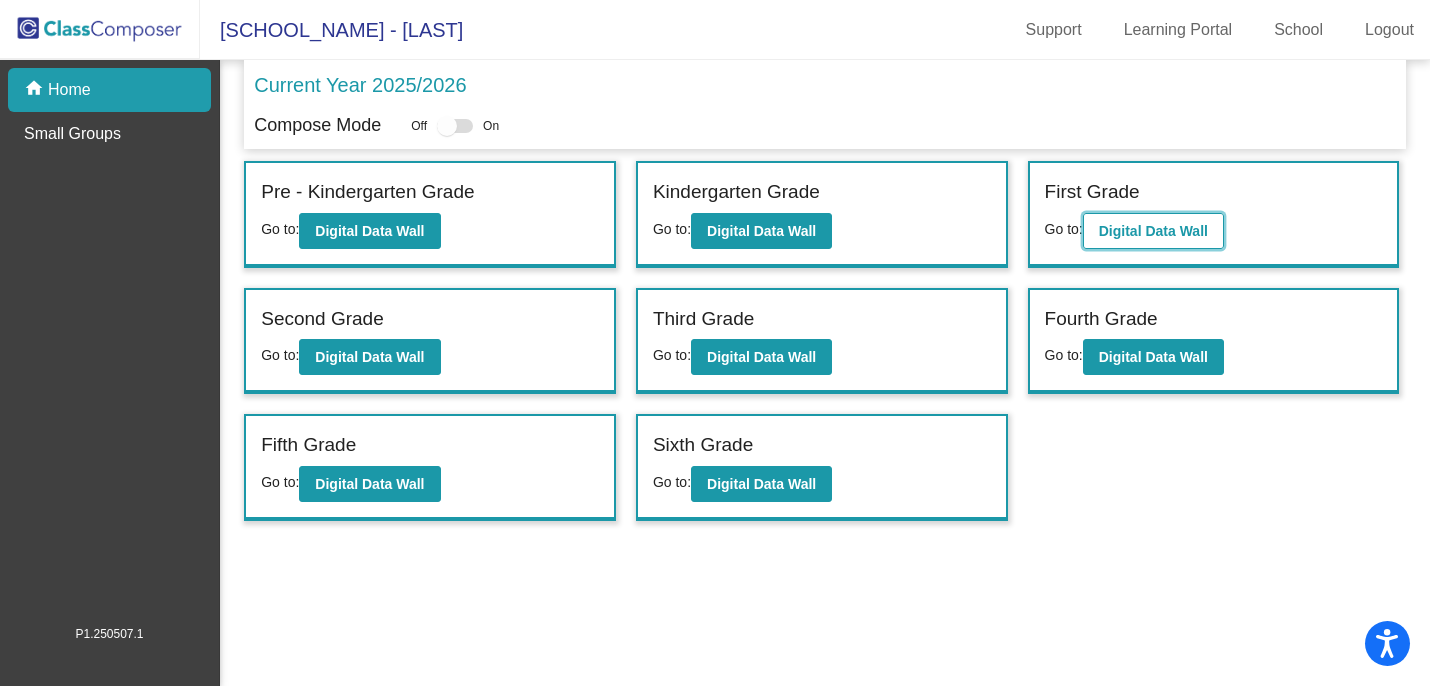click on "Digital Data Wall" 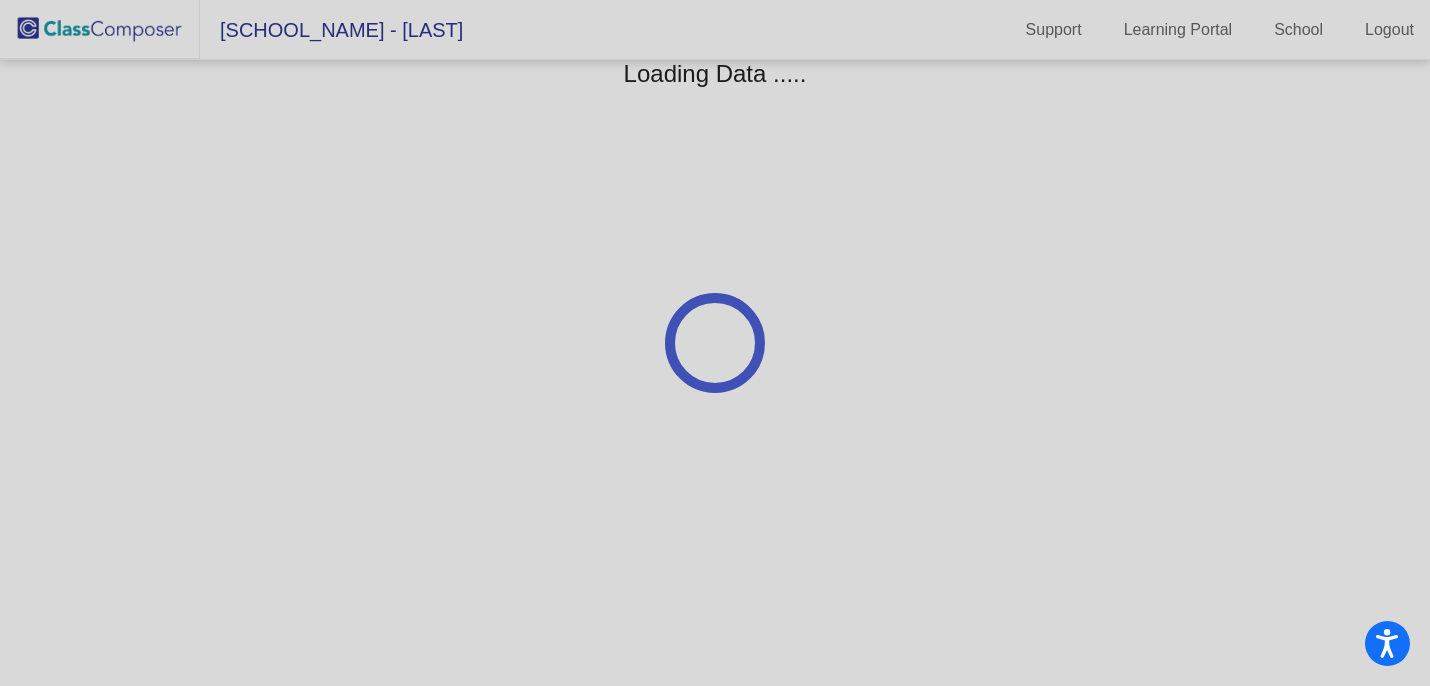 scroll, scrollTop: 0, scrollLeft: 0, axis: both 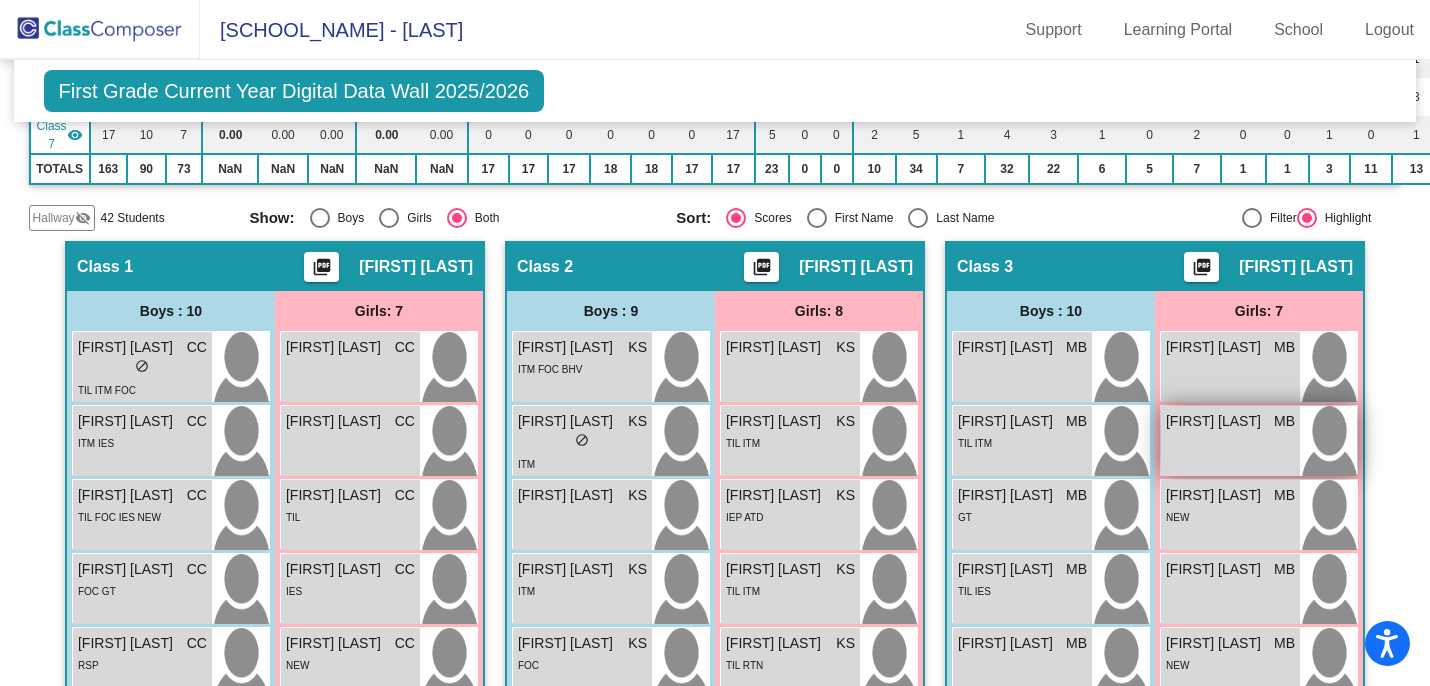 click on "Julia Allen MB lock do_not_disturb_alt" at bounding box center [1230, 441] 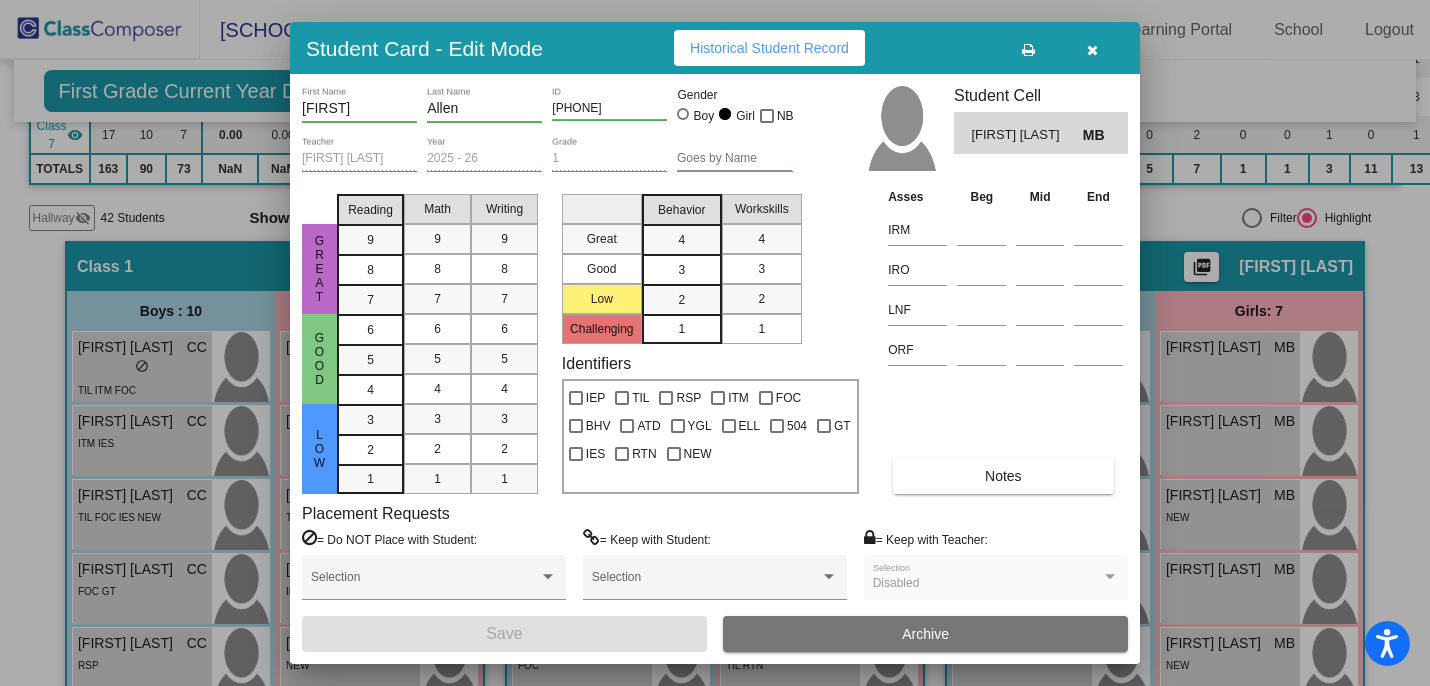 scroll, scrollTop: 0, scrollLeft: 0, axis: both 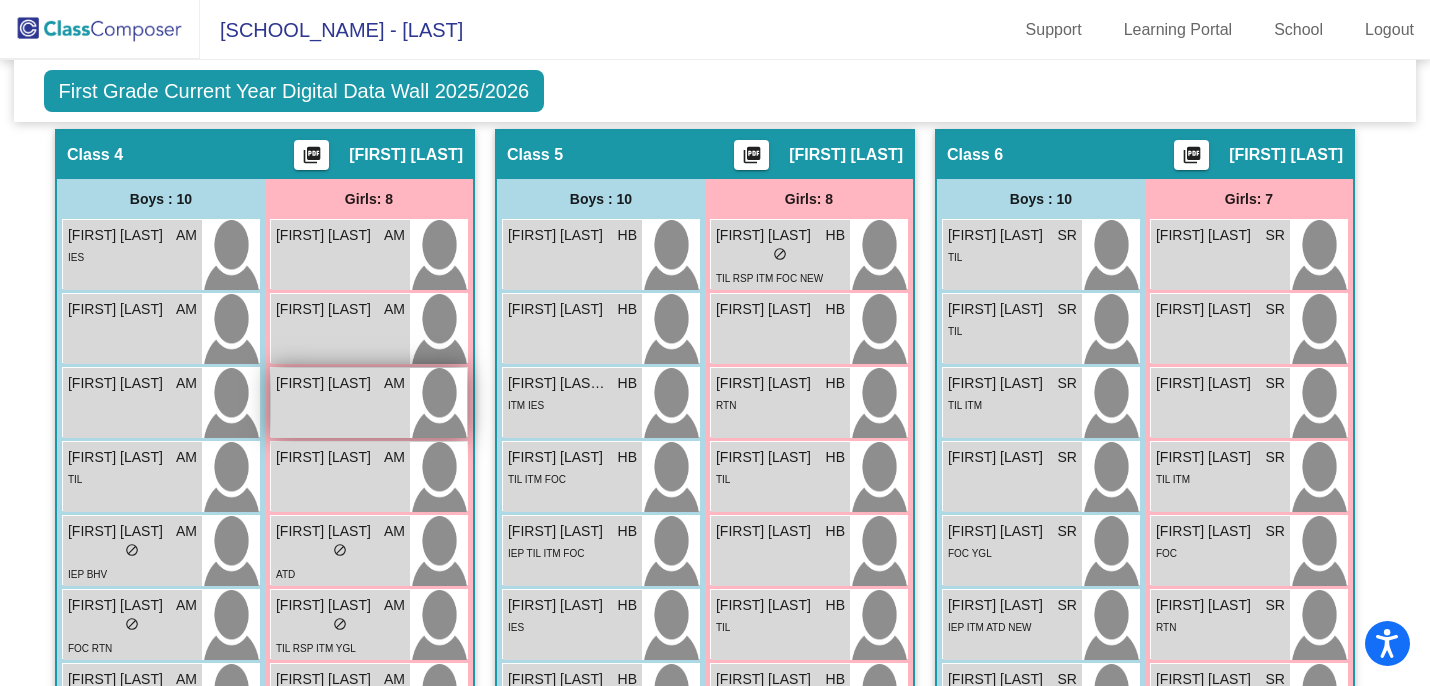 click on "Emberly Troyer AM lock do_not_disturb_alt" at bounding box center [340, 403] 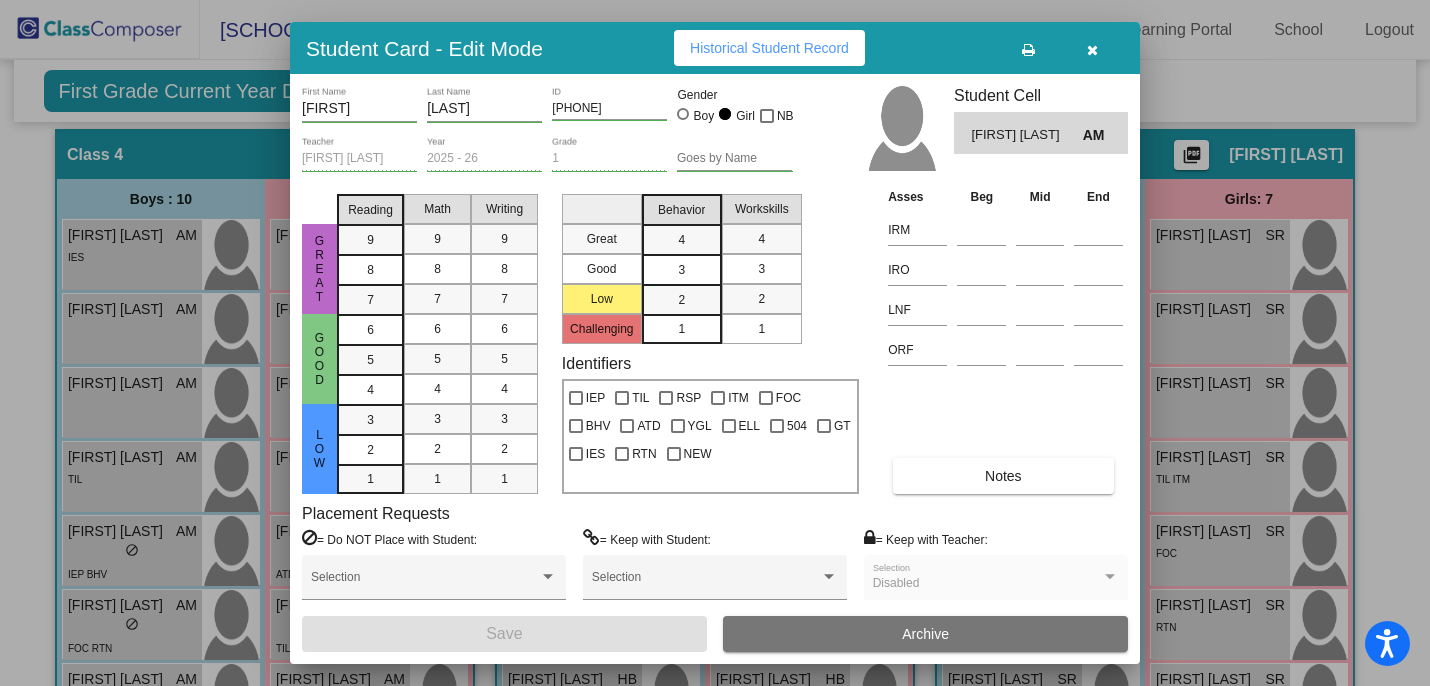 click on "Historical Student Record" at bounding box center (769, 48) 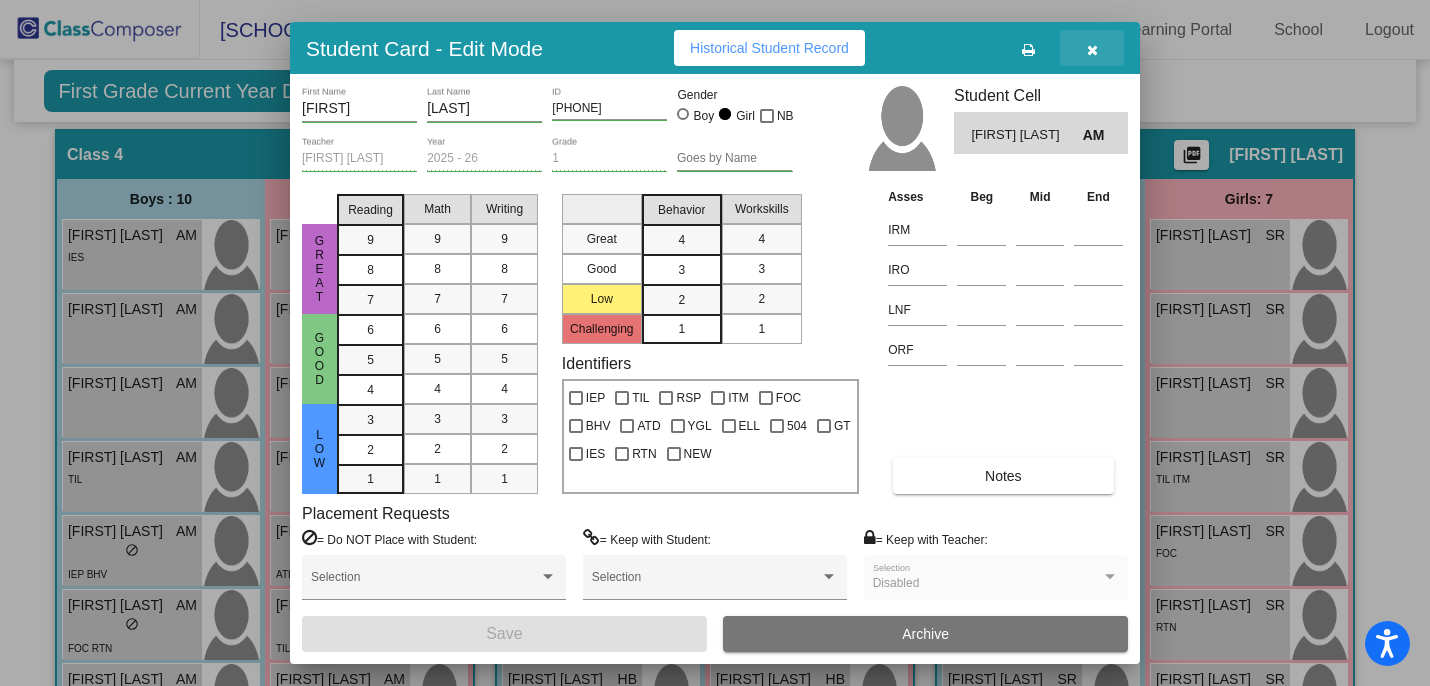 click at bounding box center [1092, 50] 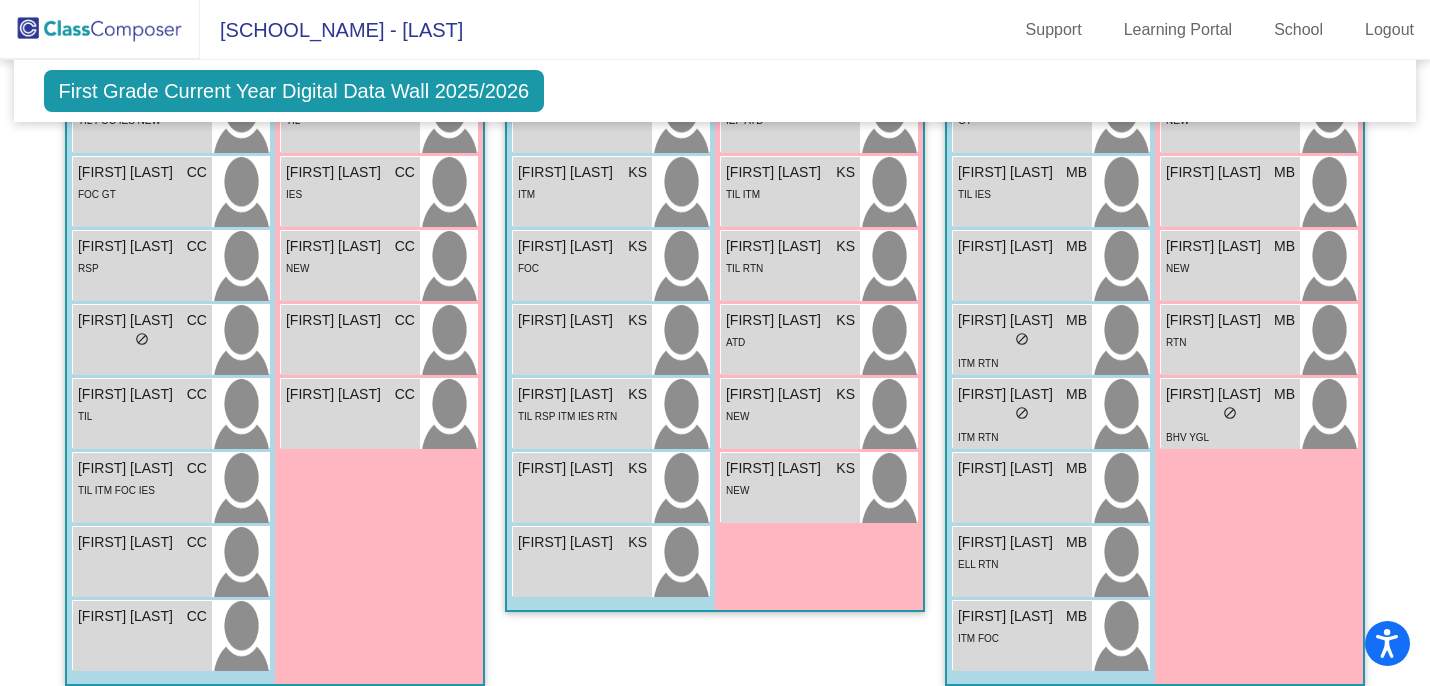 scroll, scrollTop: 544, scrollLeft: 0, axis: vertical 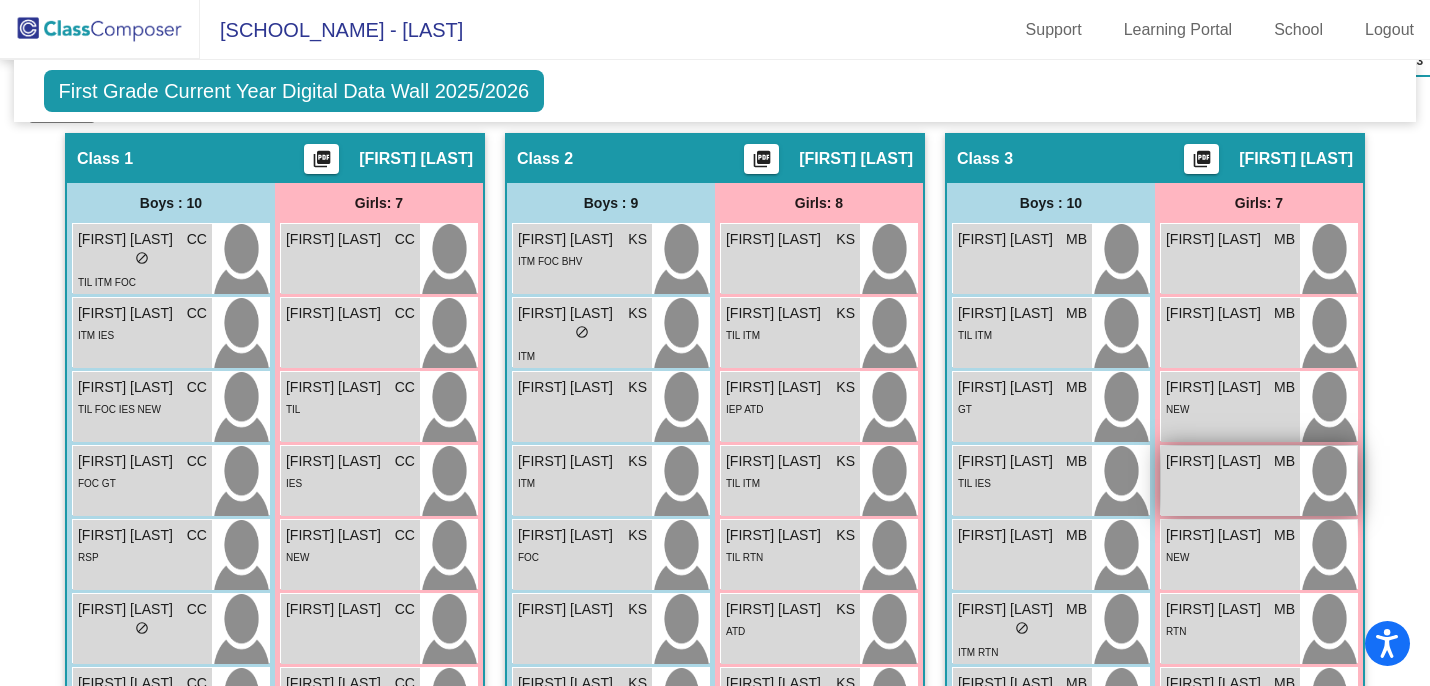 click on "Langston Baker MB lock do_not_disturb_alt" at bounding box center (1230, 481) 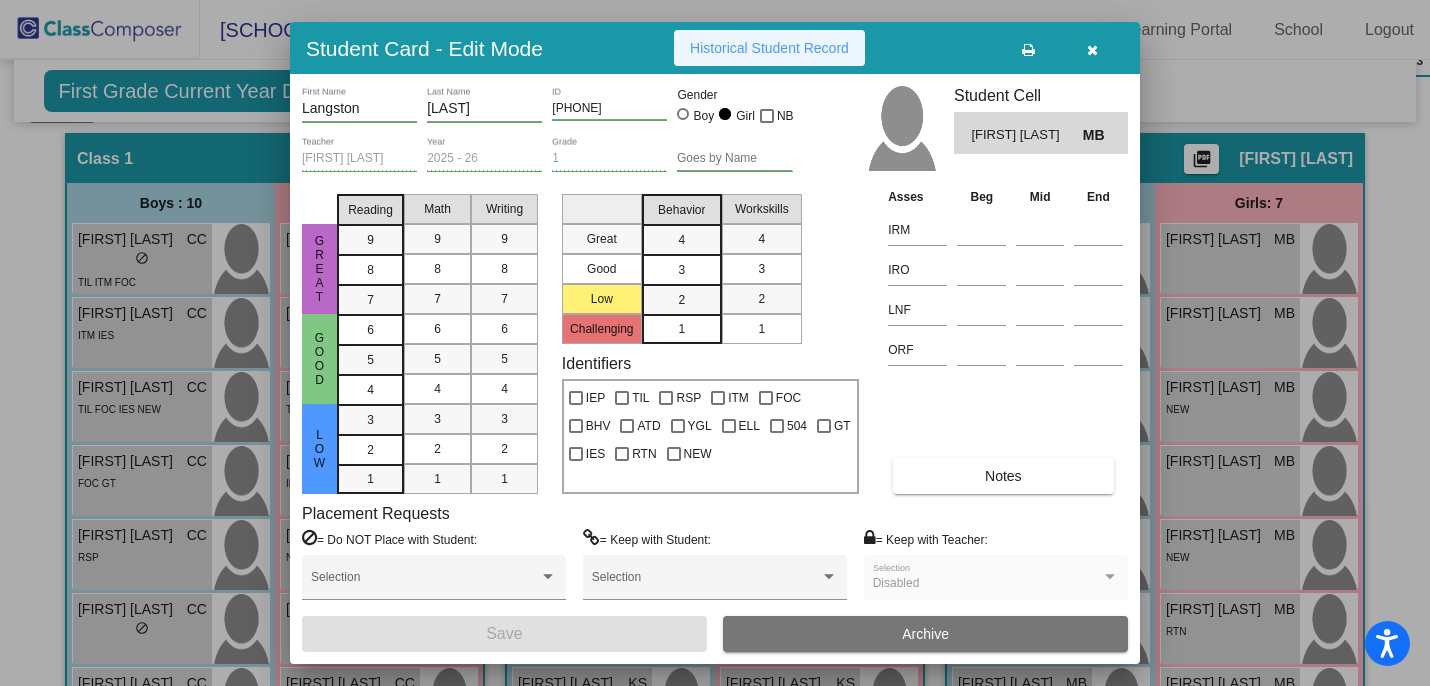 click on "Historical Student Record" at bounding box center (769, 48) 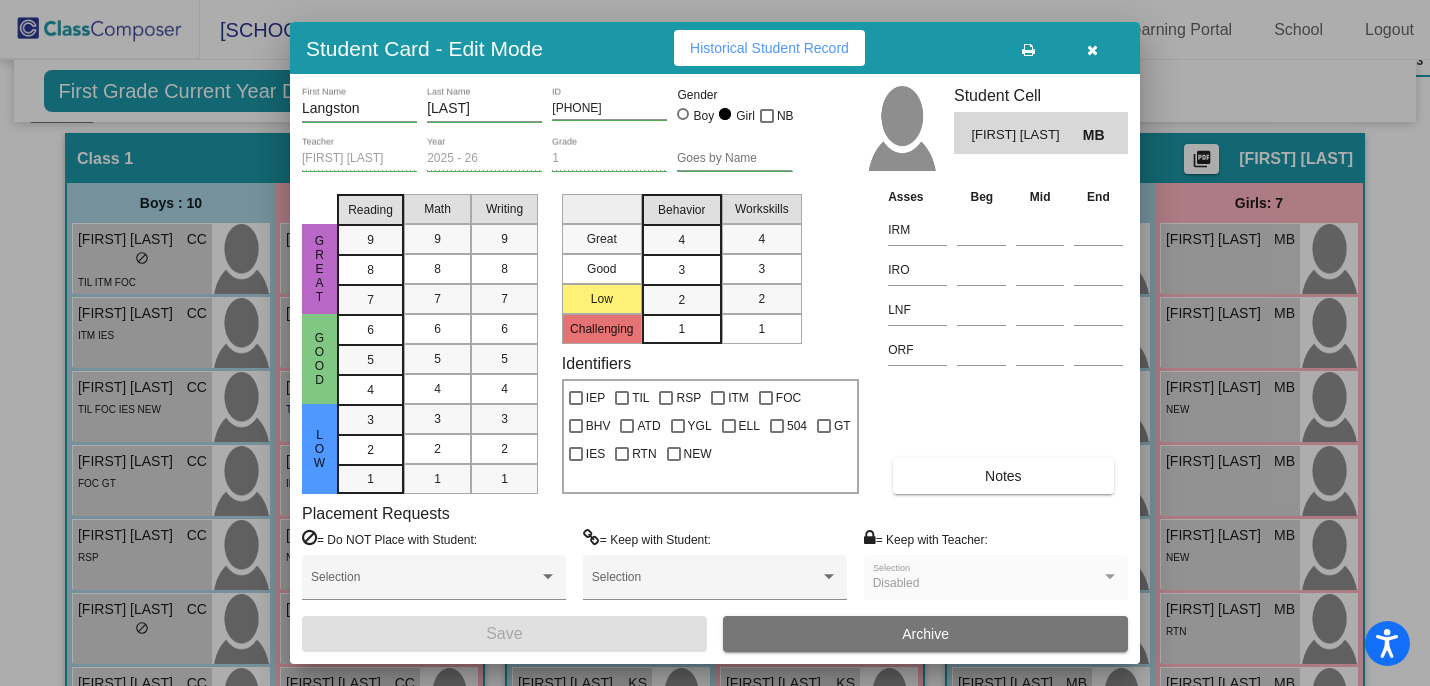 click at bounding box center (1092, 48) 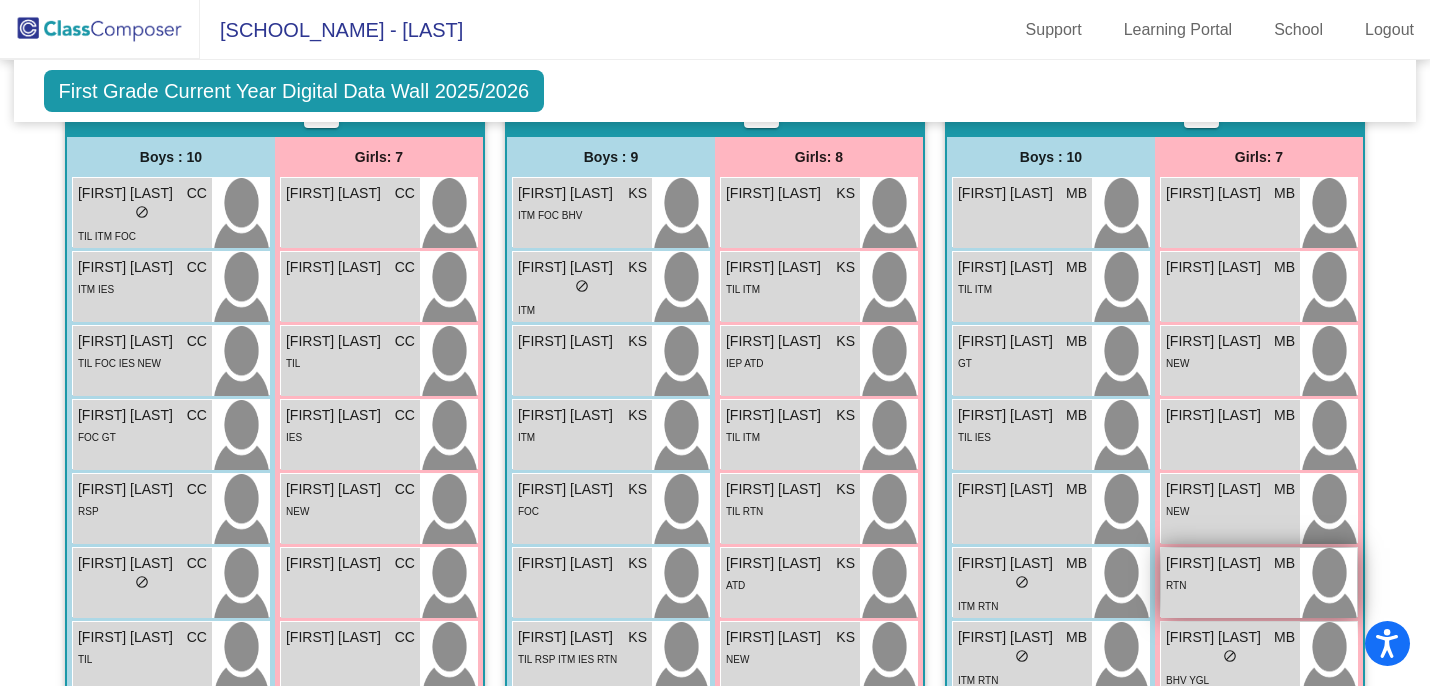 scroll, scrollTop: 560, scrollLeft: 0, axis: vertical 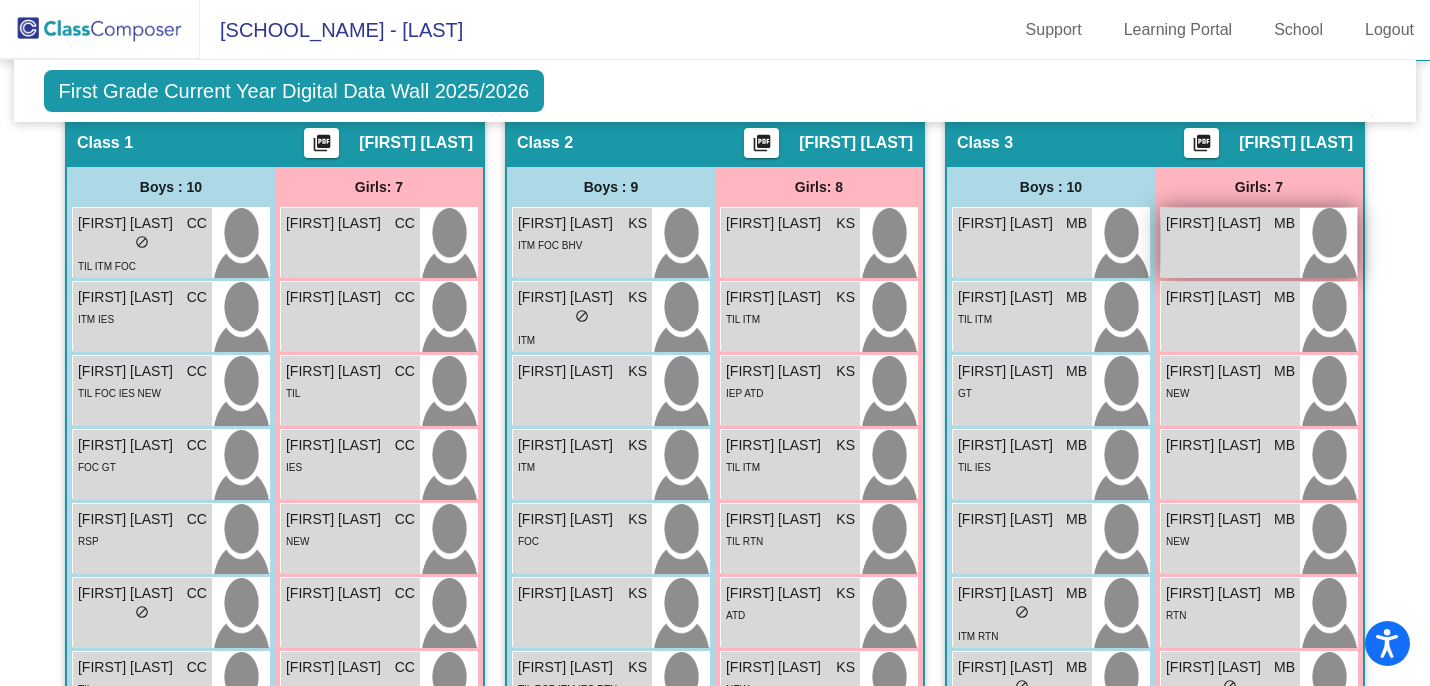 click on "Adalyn Hardman" at bounding box center [1216, 223] 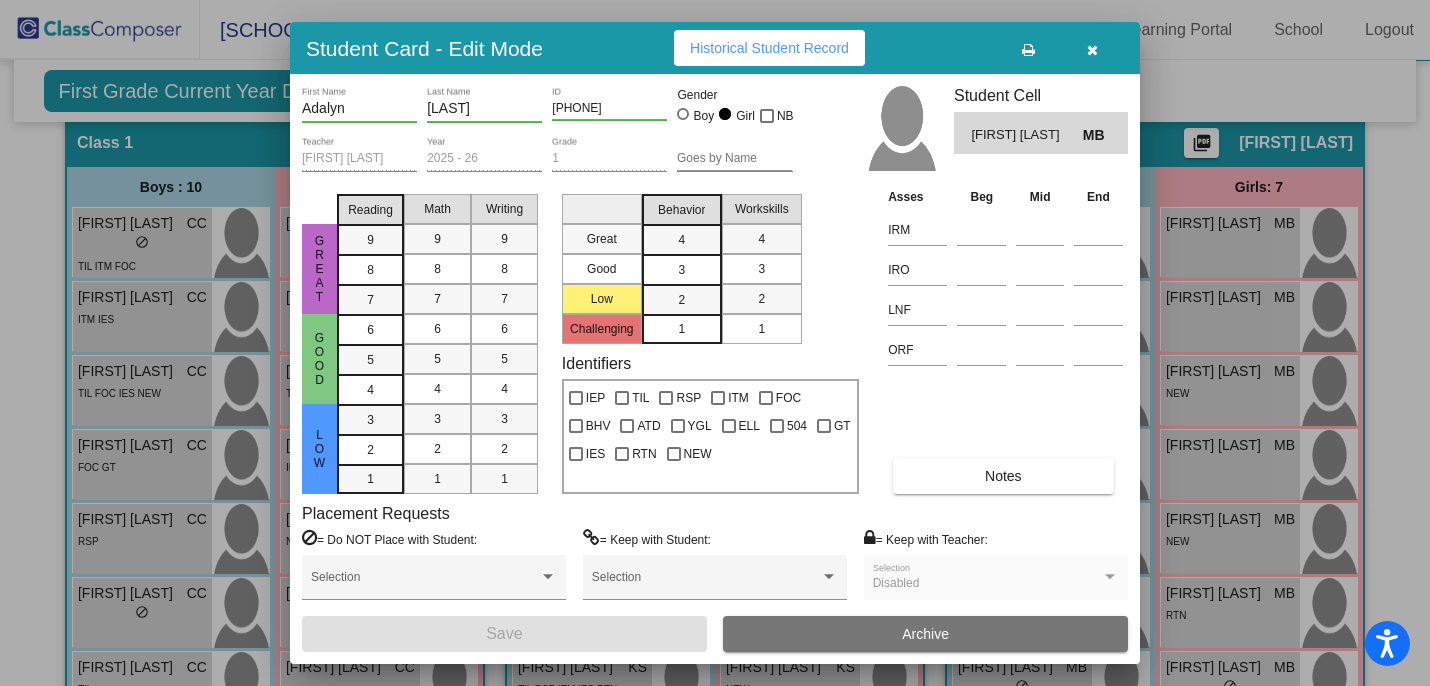 click on "Historical Student Record" at bounding box center (769, 48) 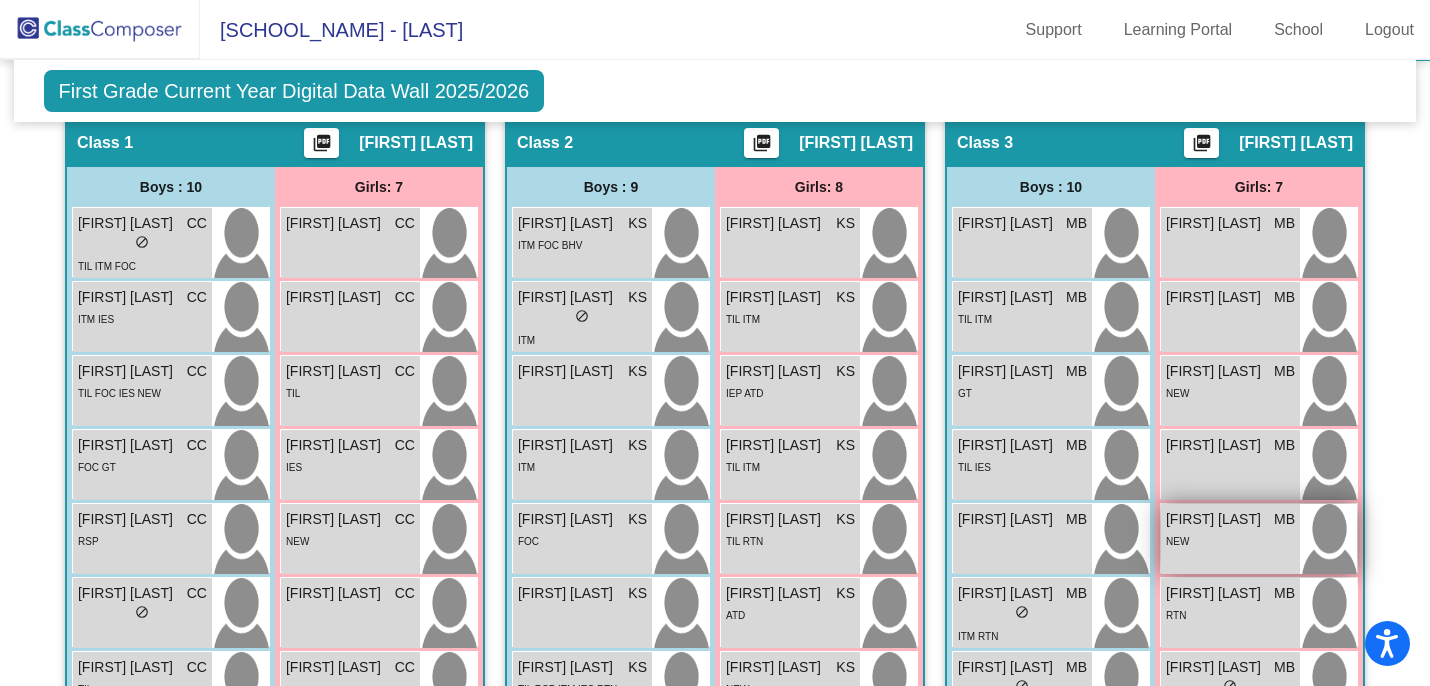 click on "NEW" at bounding box center [1230, 540] 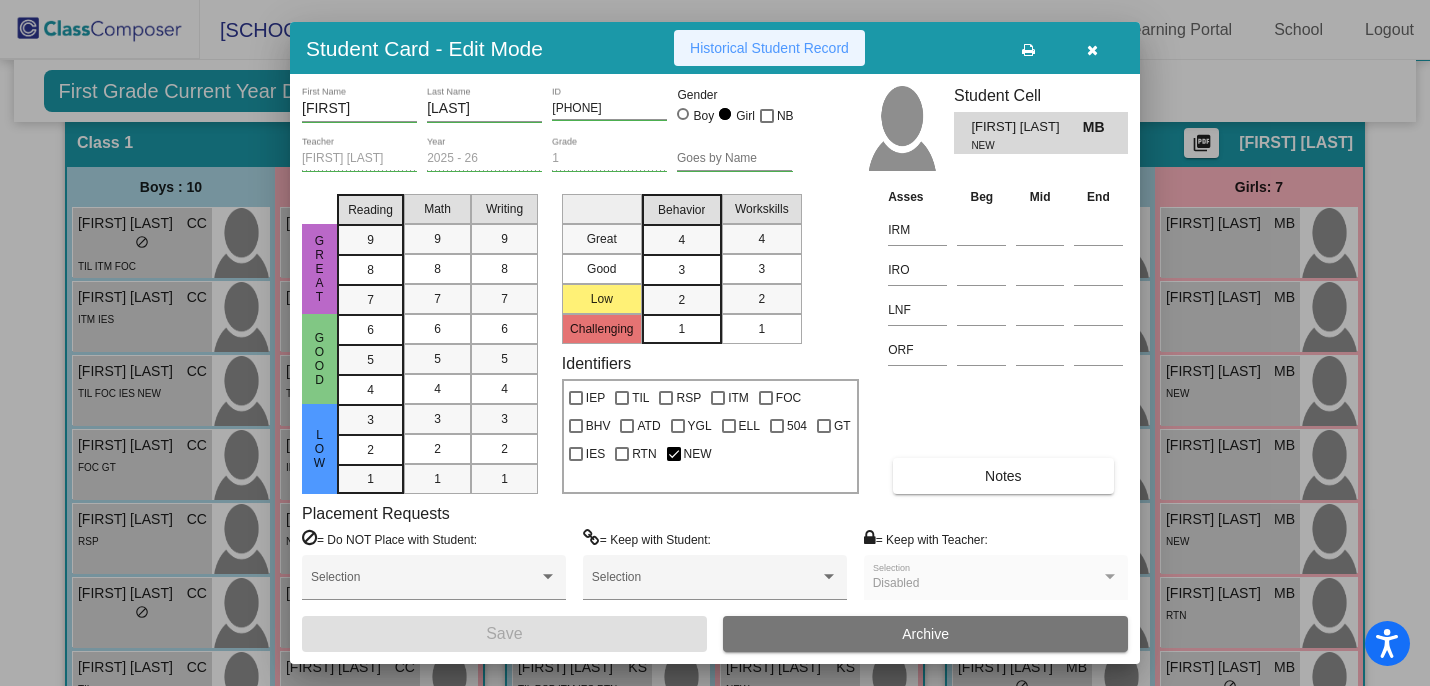 click on "Historical Student Record" at bounding box center [769, 48] 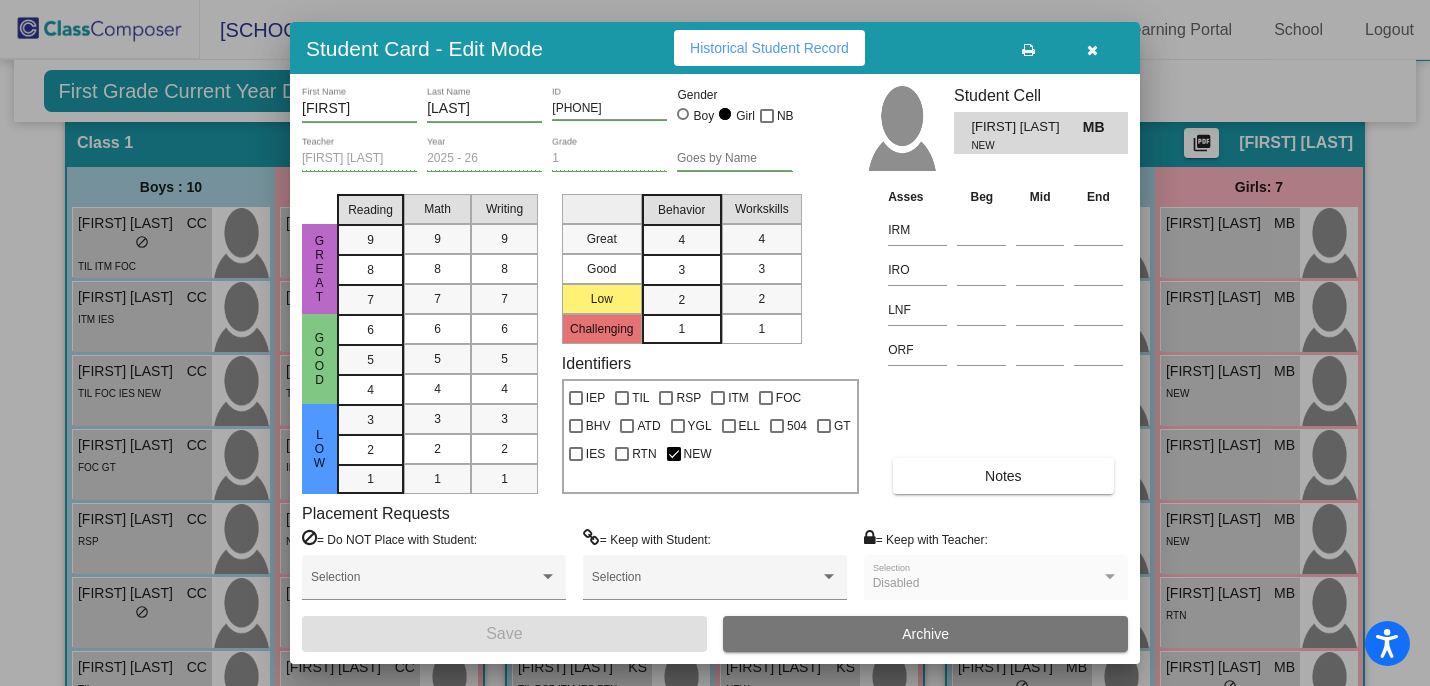 scroll, scrollTop: 0, scrollLeft: 0, axis: both 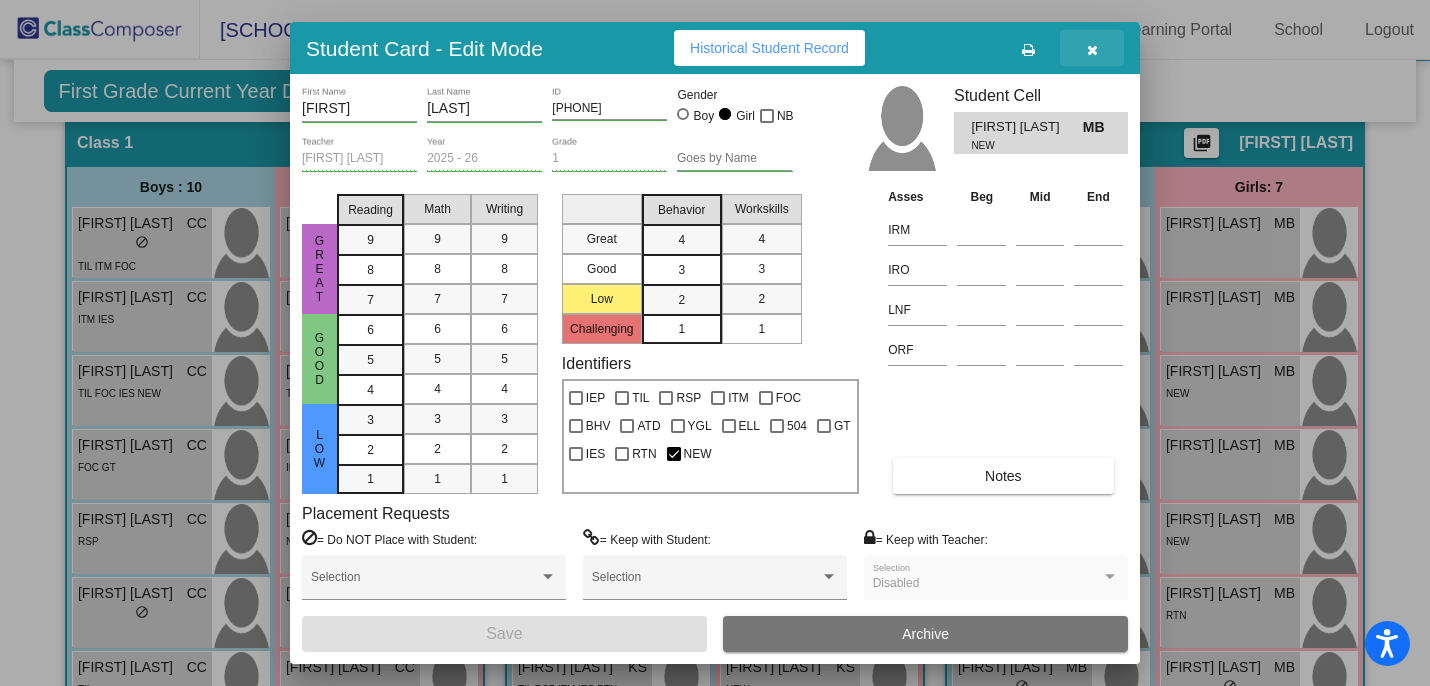 click at bounding box center [1092, 50] 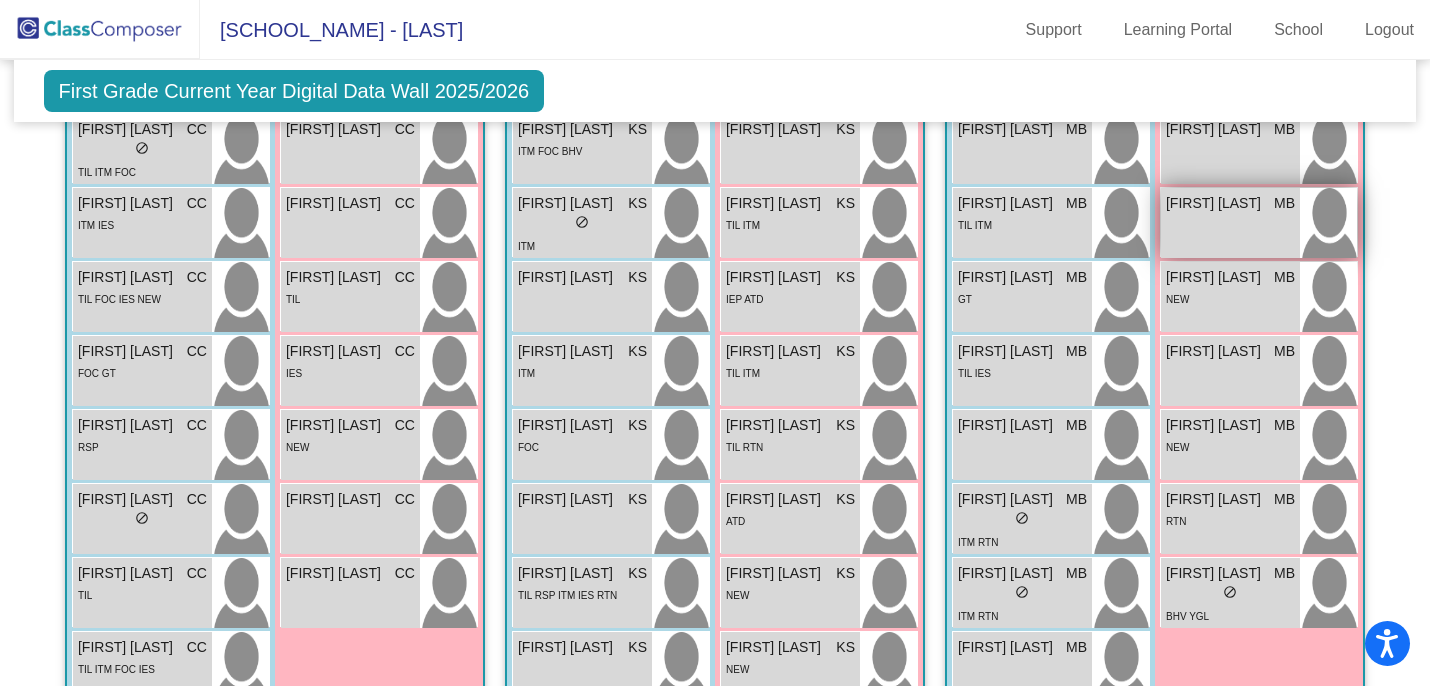 scroll, scrollTop: 658, scrollLeft: 0, axis: vertical 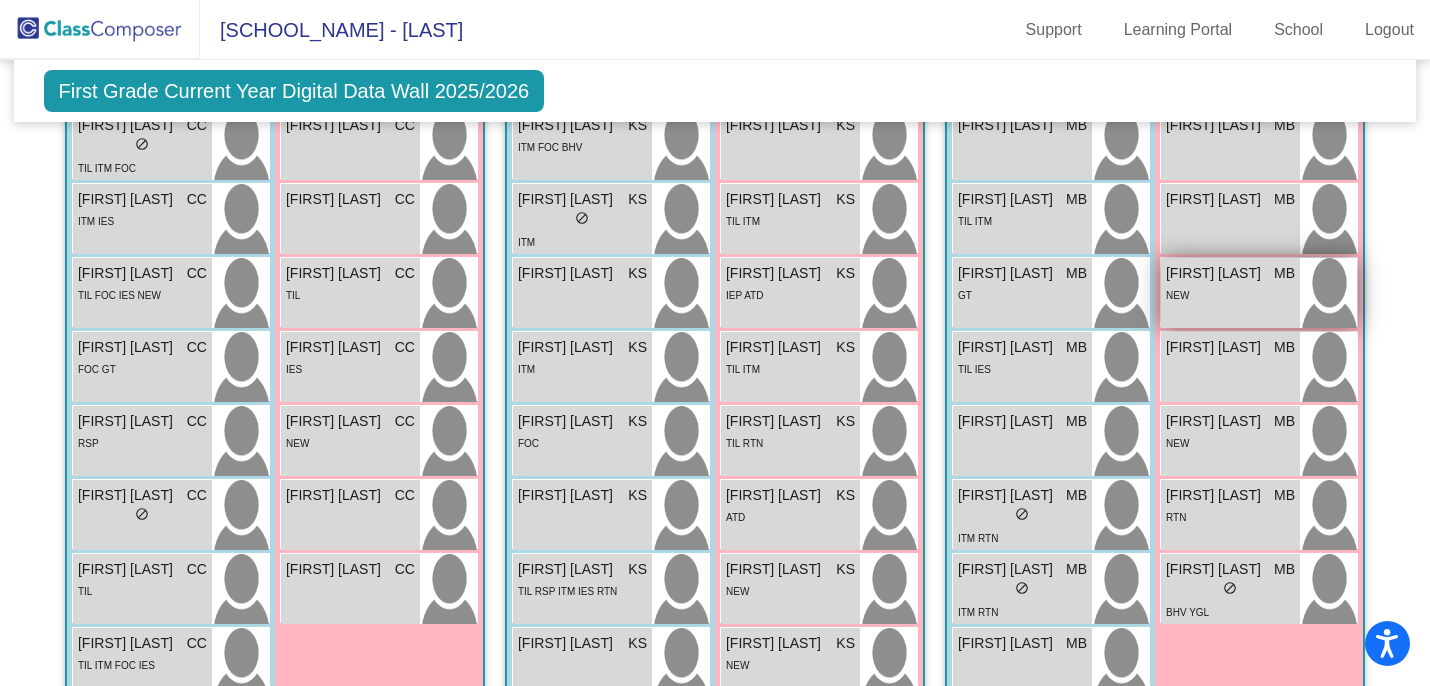 click on "Khloe King" at bounding box center [1216, 273] 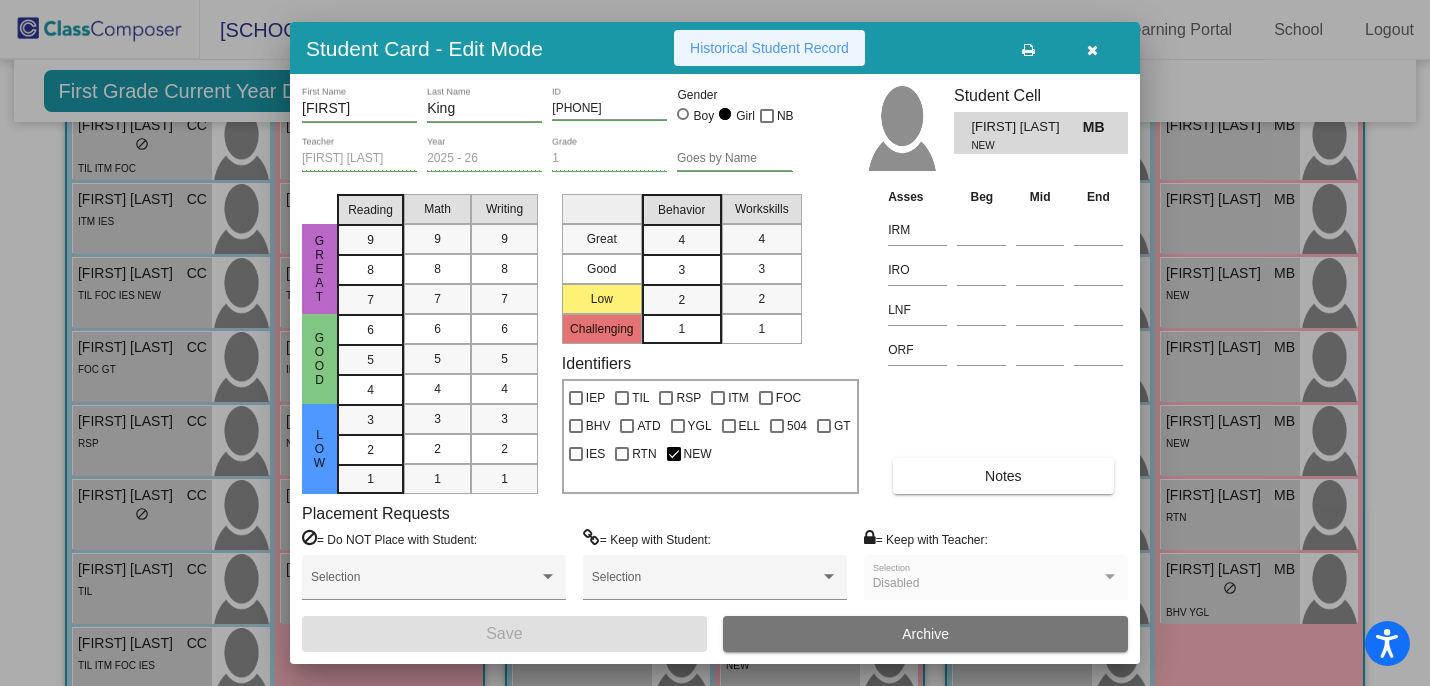 click on "Historical Student Record" at bounding box center (769, 48) 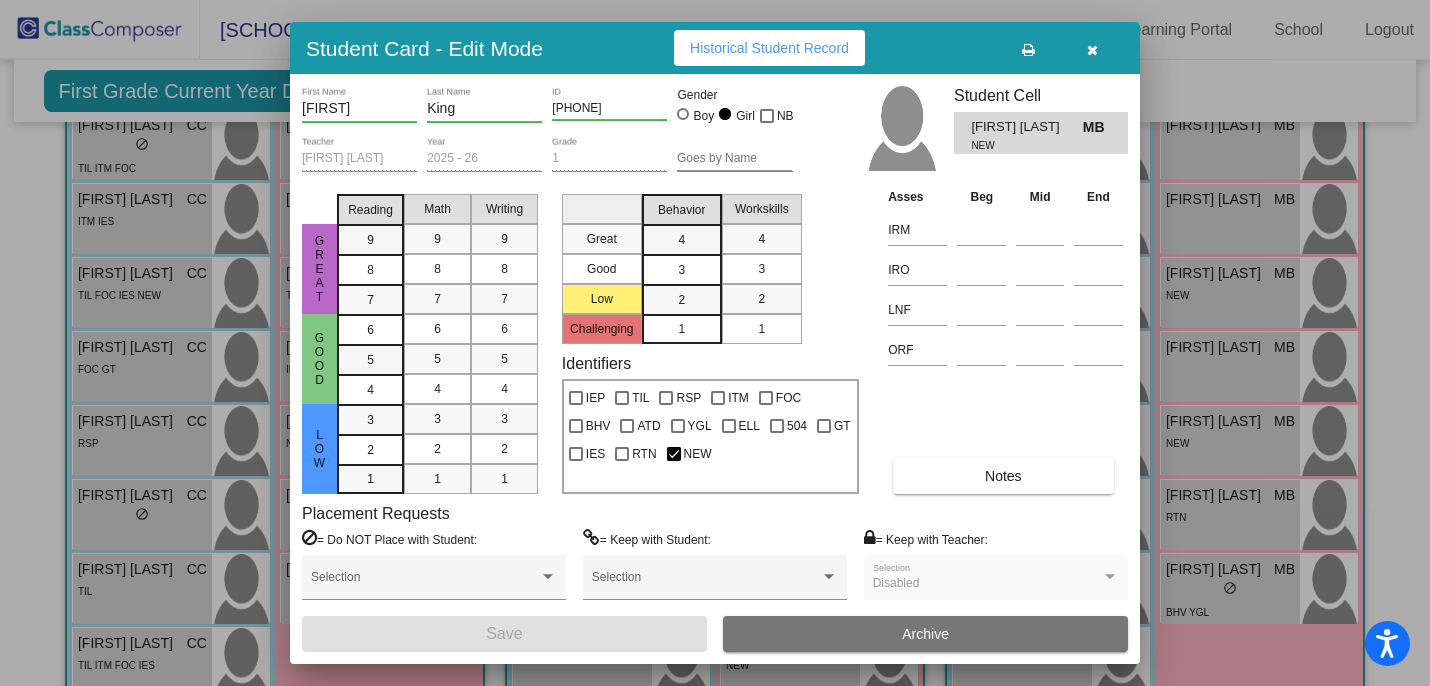 click at bounding box center [1092, 50] 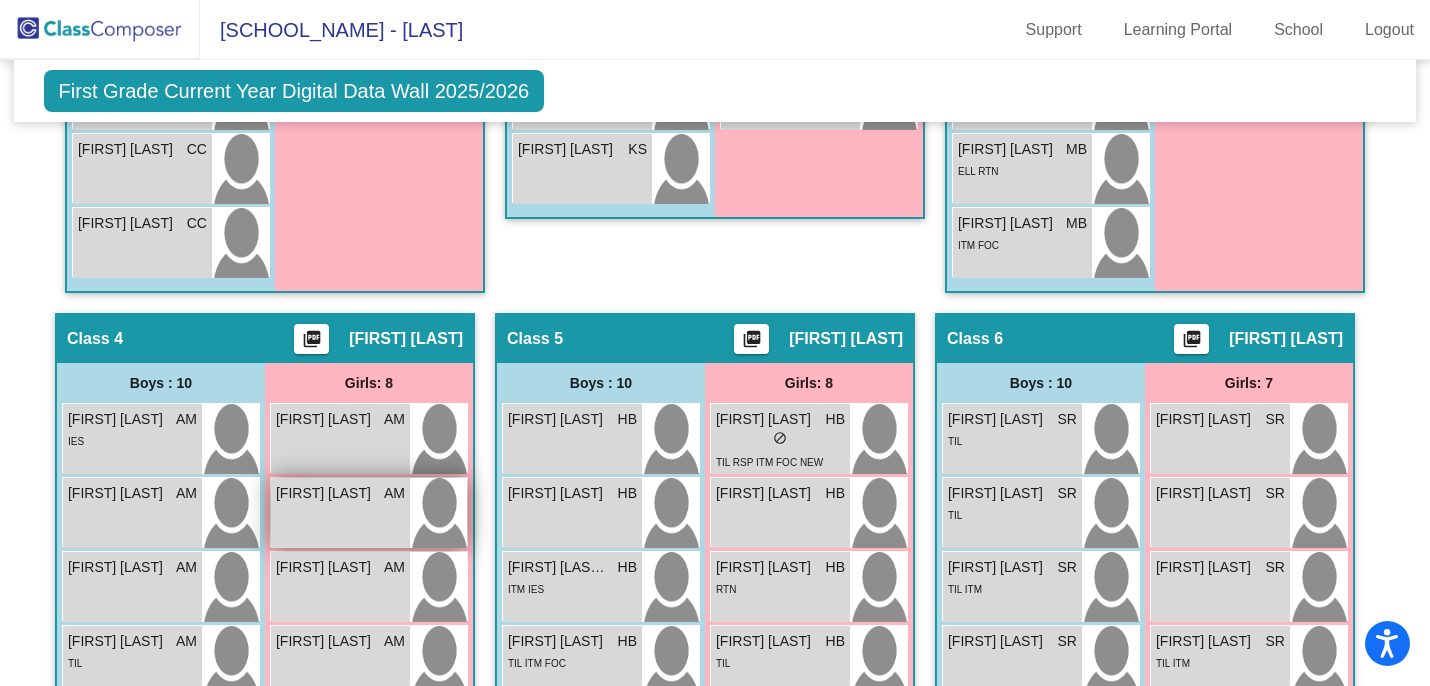 scroll, scrollTop: 1233, scrollLeft: 0, axis: vertical 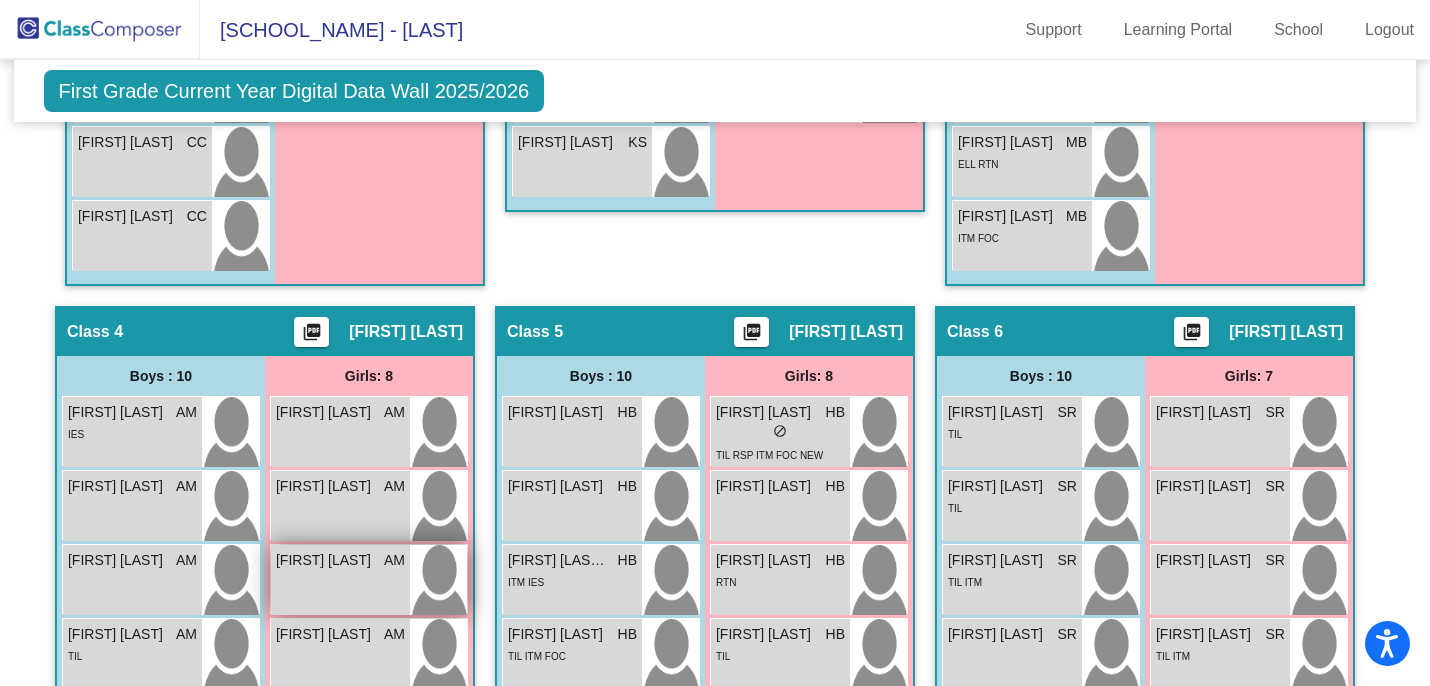 click on "Emberly Troyer" at bounding box center [326, 560] 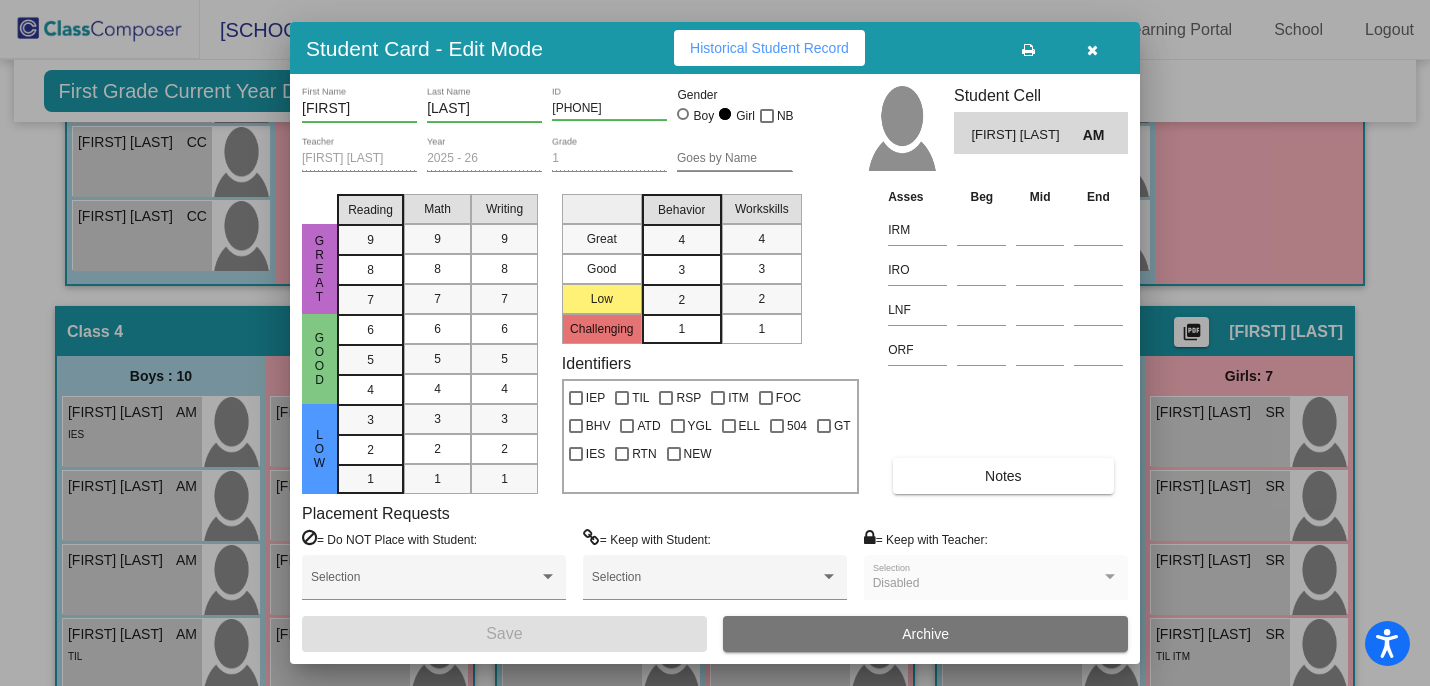 click on "Historical Student Record" at bounding box center [769, 48] 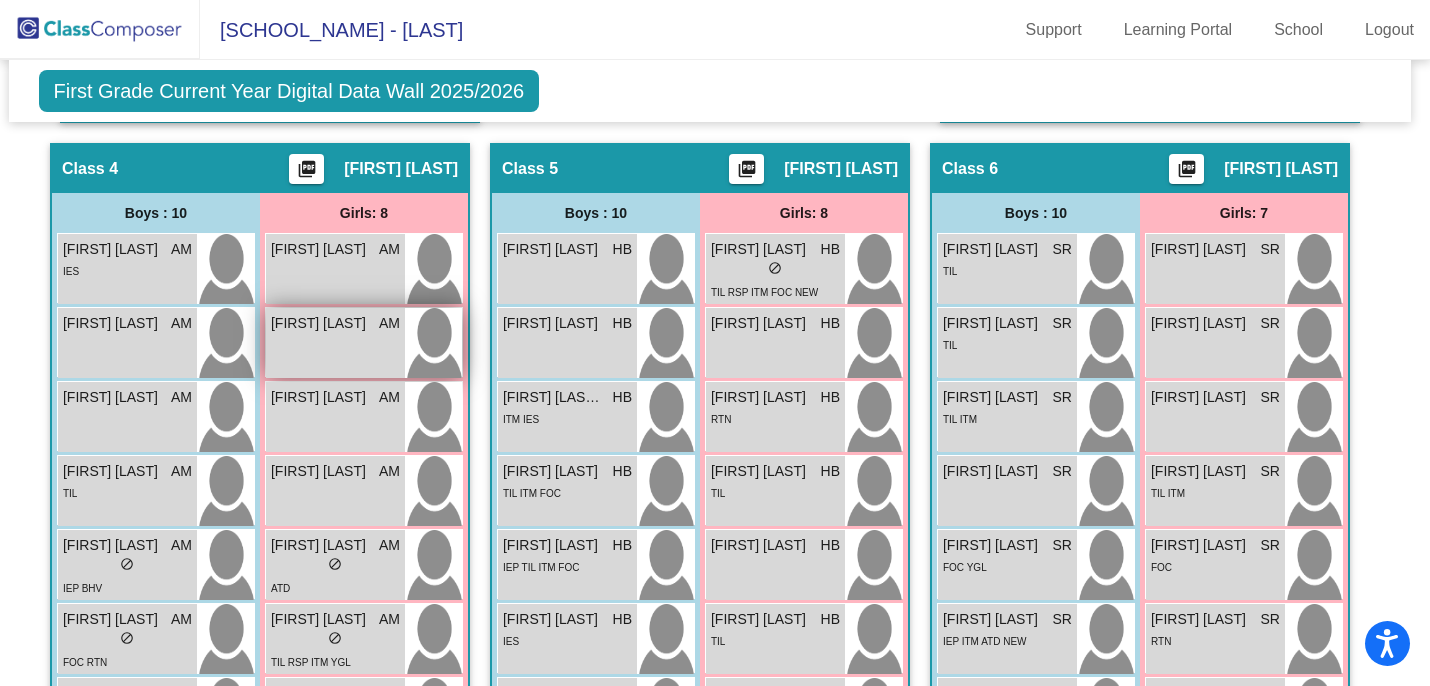 scroll, scrollTop: 1401, scrollLeft: 5, axis: both 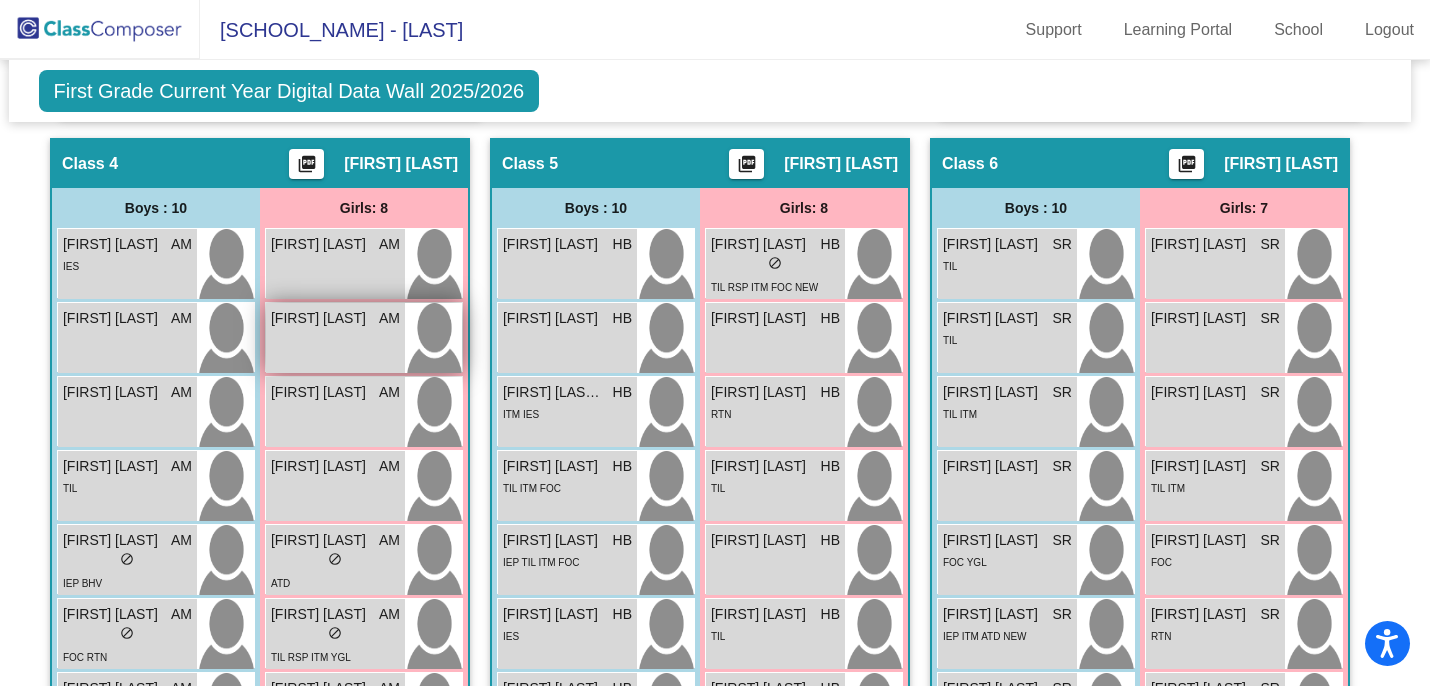 click on "Charlie Lewis" at bounding box center [321, 318] 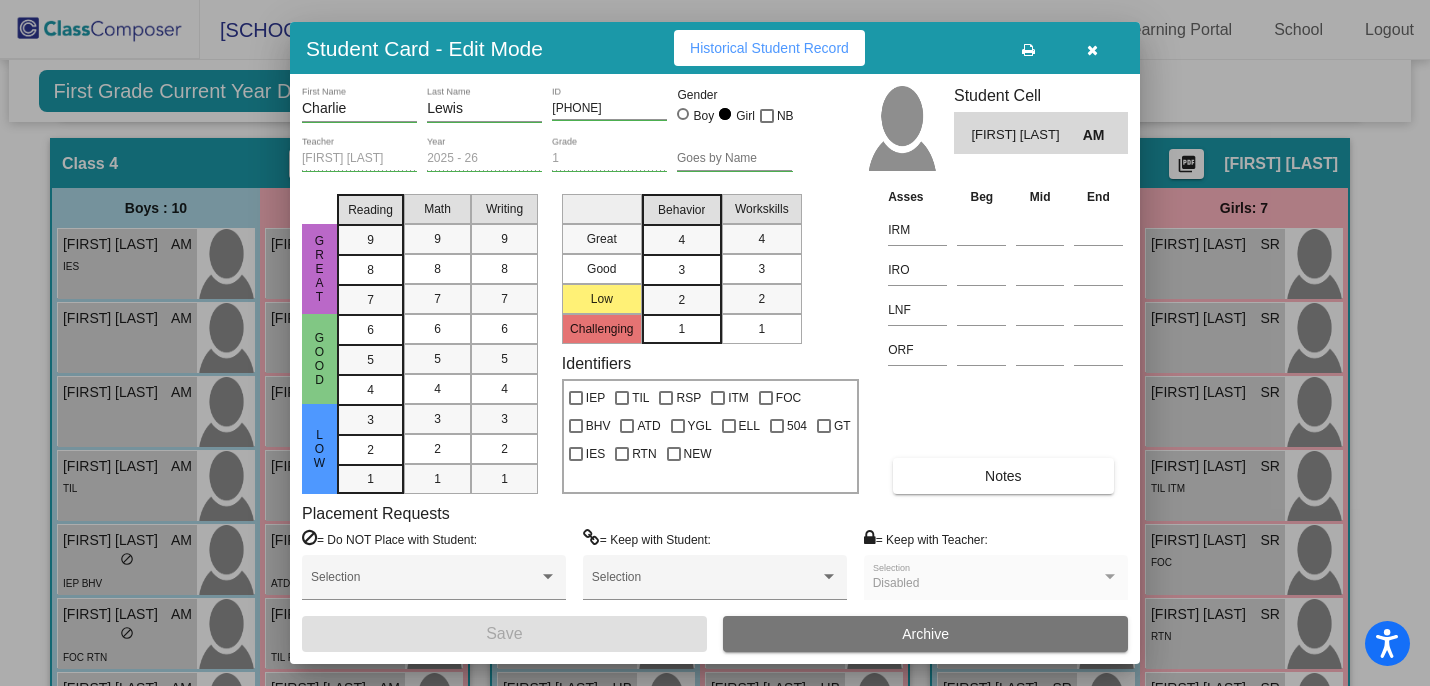 click at bounding box center [1092, 50] 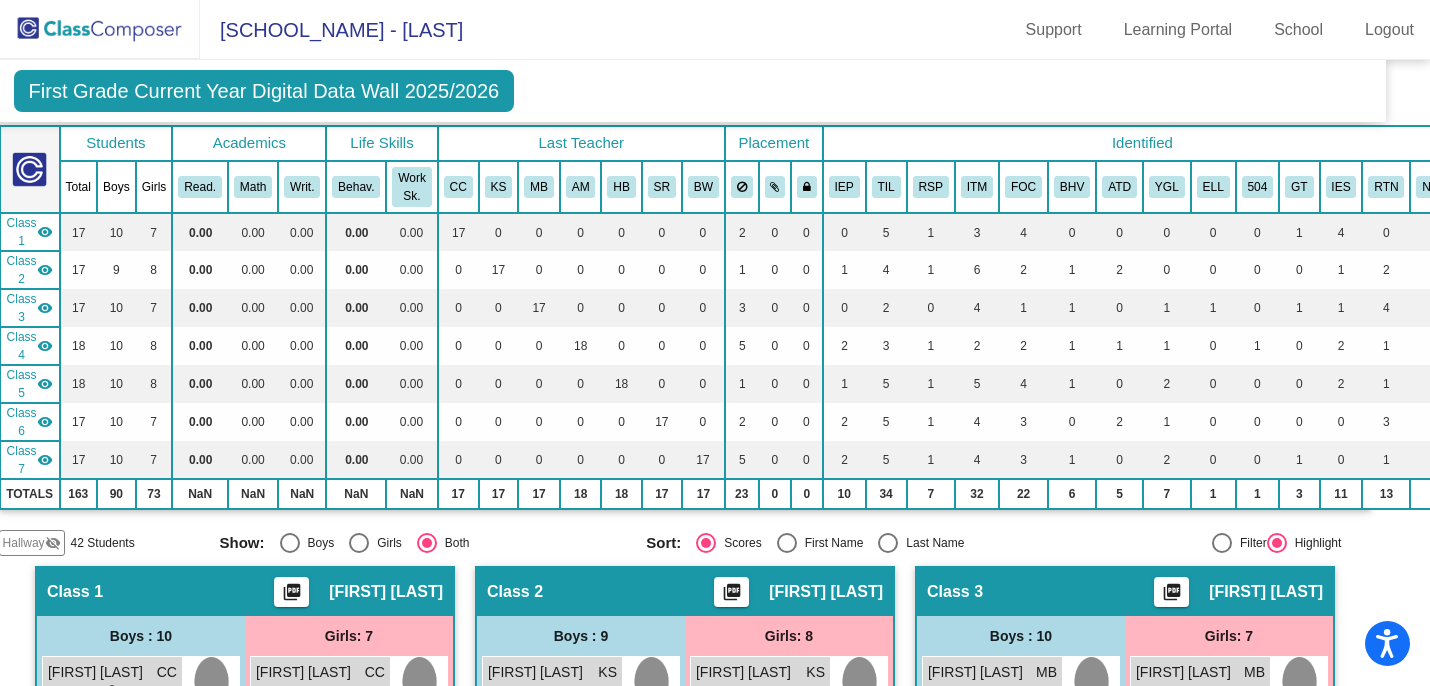 scroll, scrollTop: 0, scrollLeft: 30, axis: horizontal 